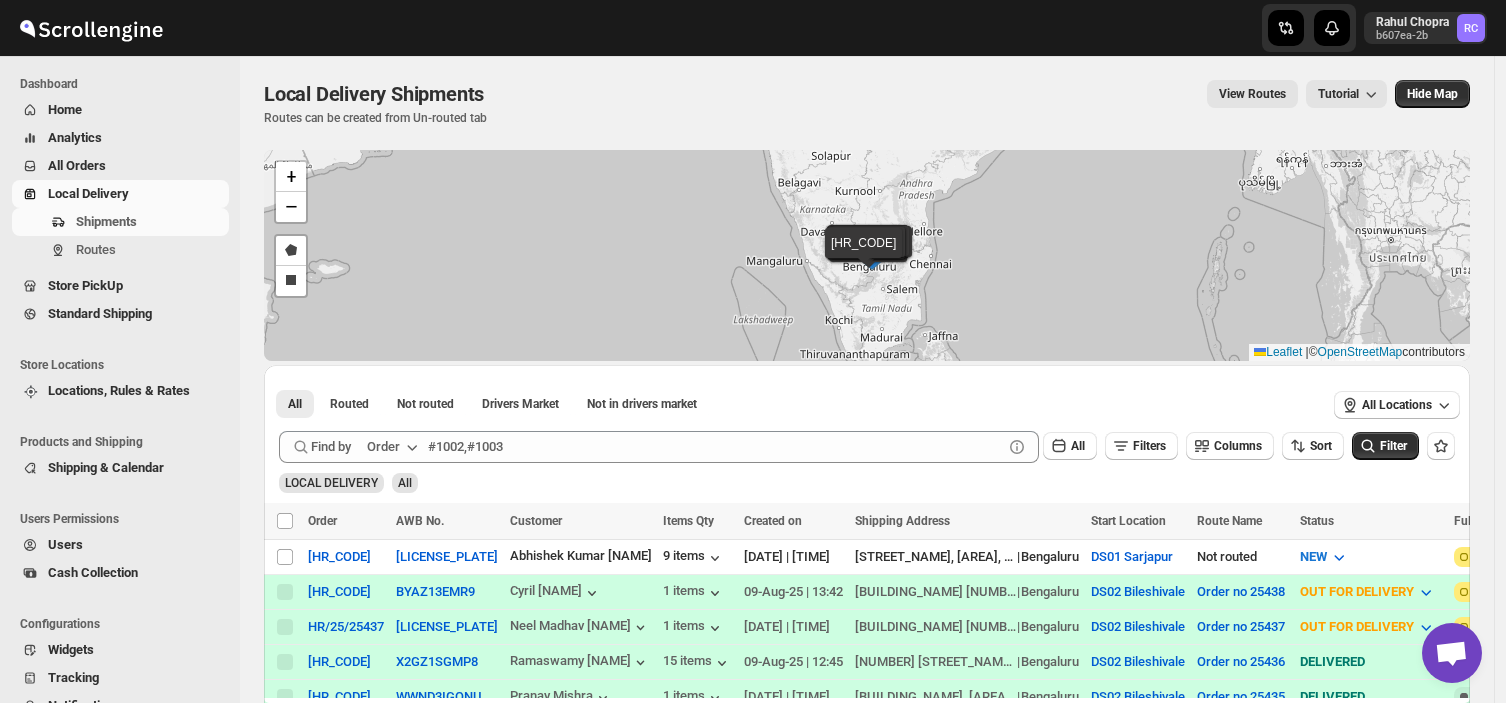 scroll, scrollTop: 0, scrollLeft: 0, axis: both 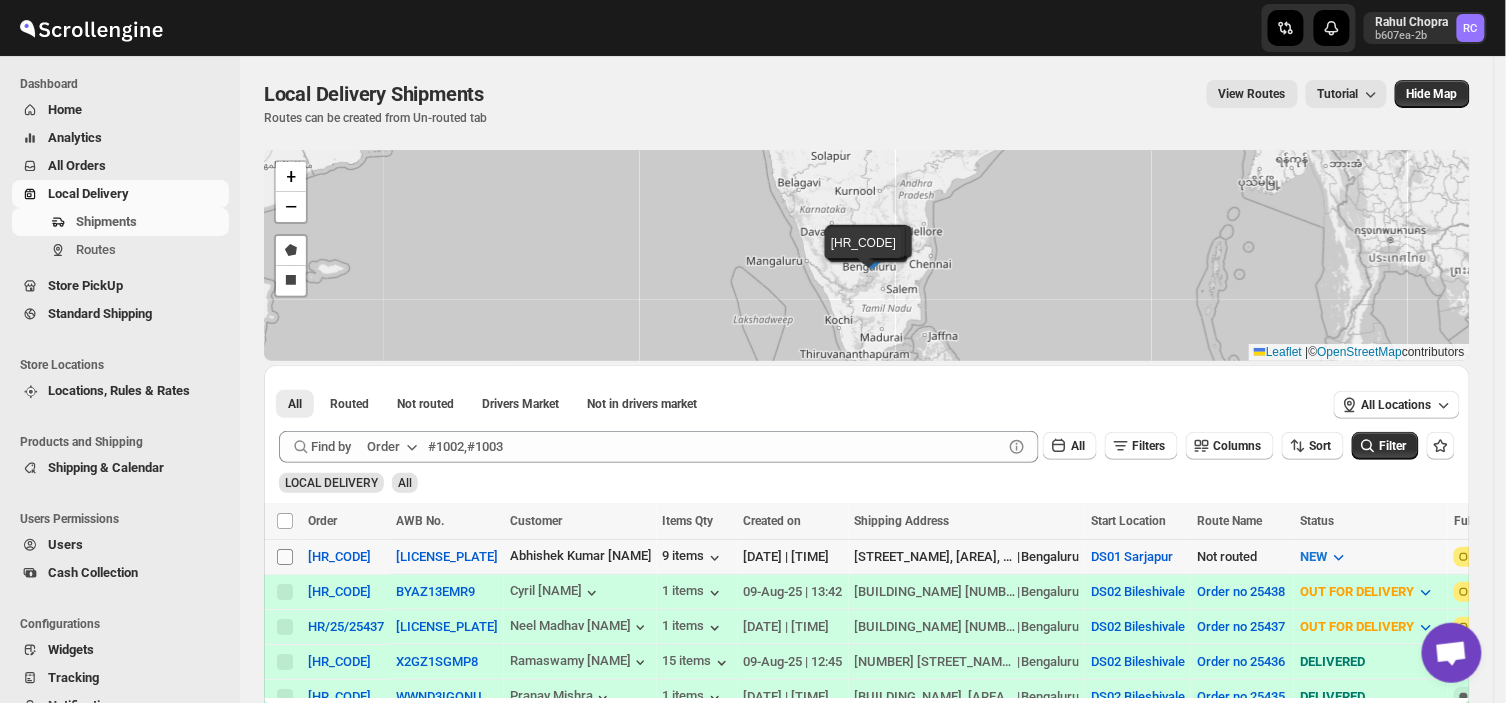 click on "Select shipment" at bounding box center (285, 557) 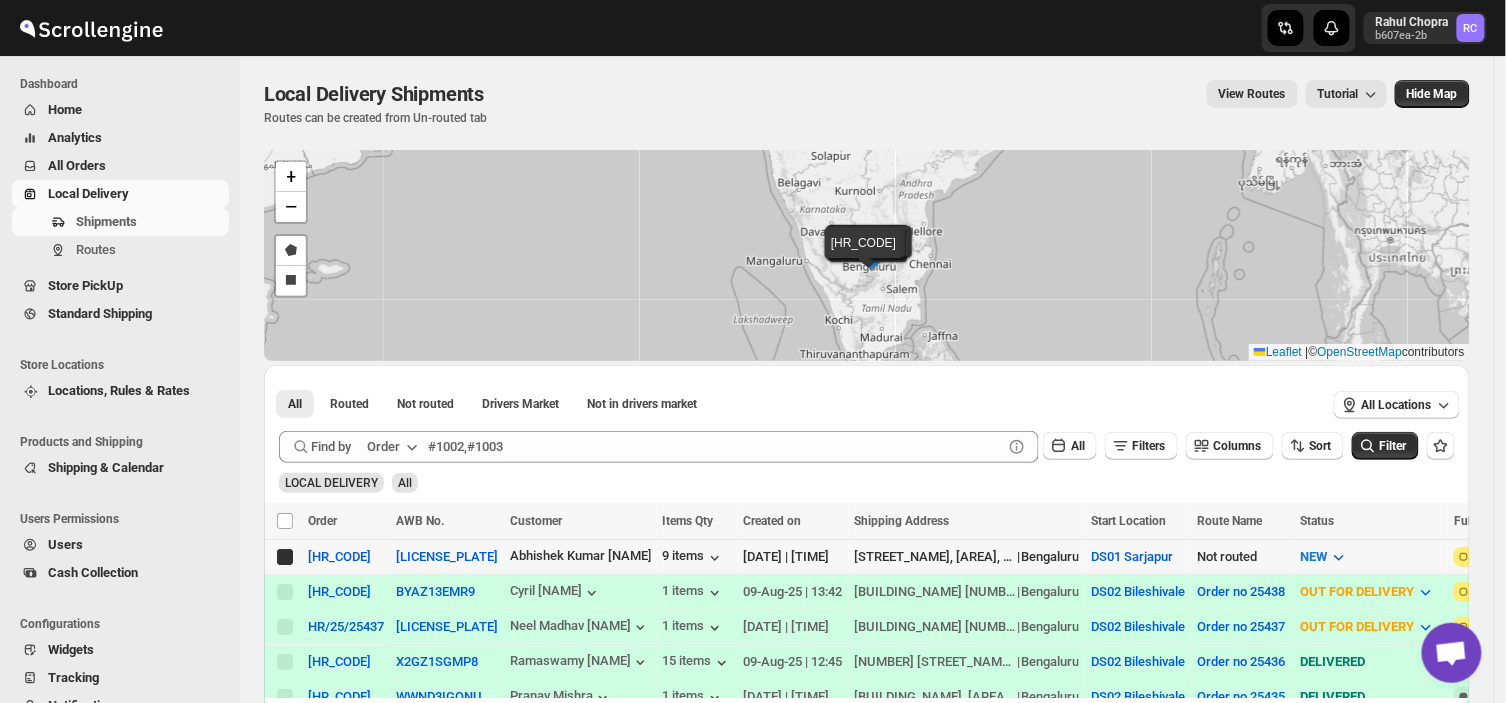 checkbox on "true" 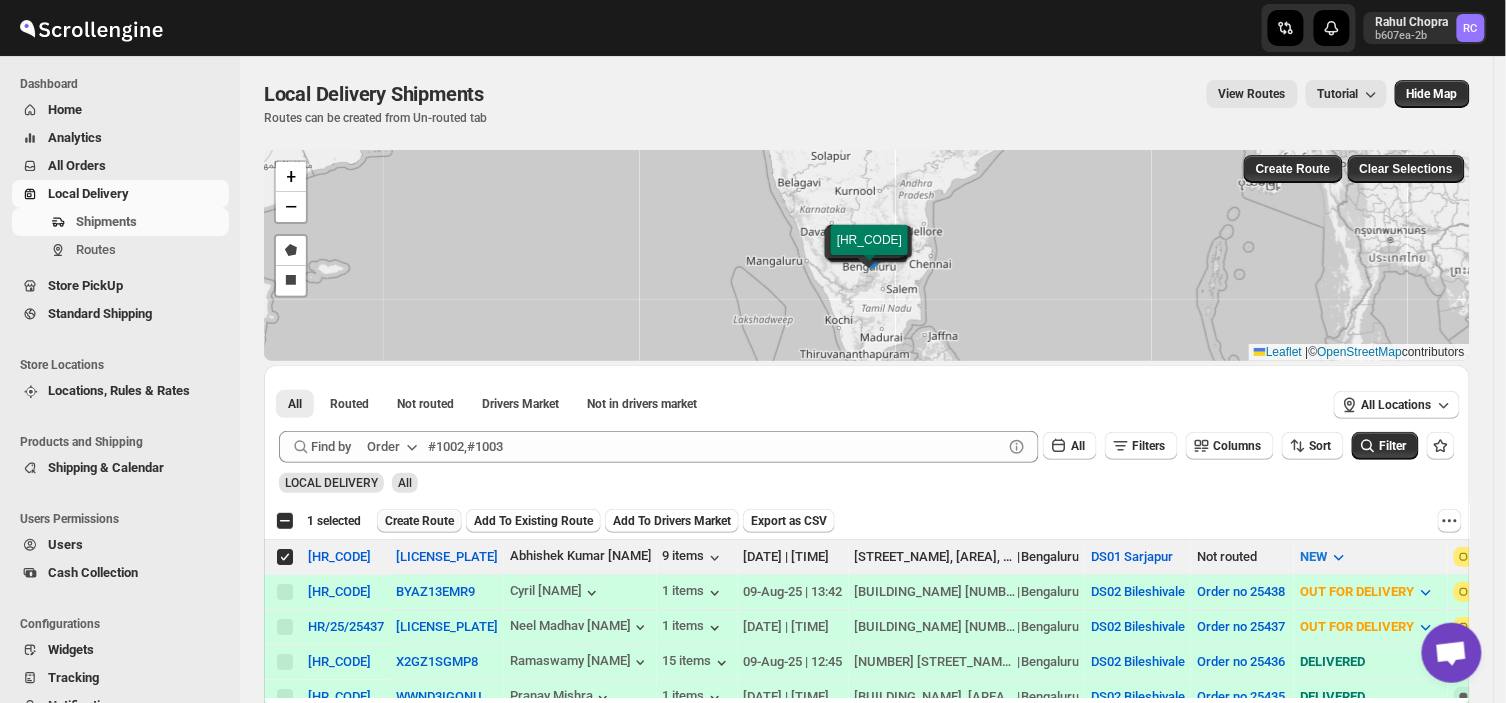 click on "Create Route" at bounding box center (419, 521) 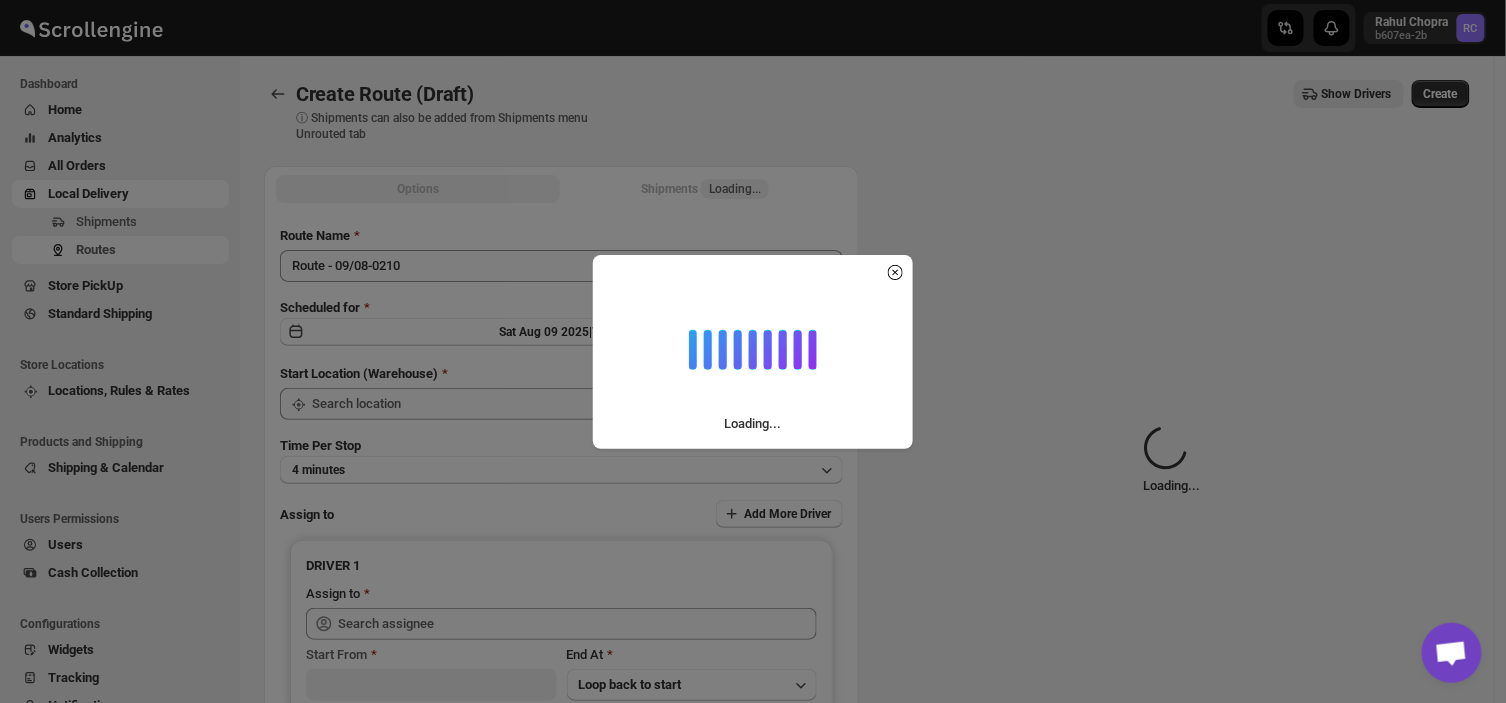 type on "DS01 Sarjapur" 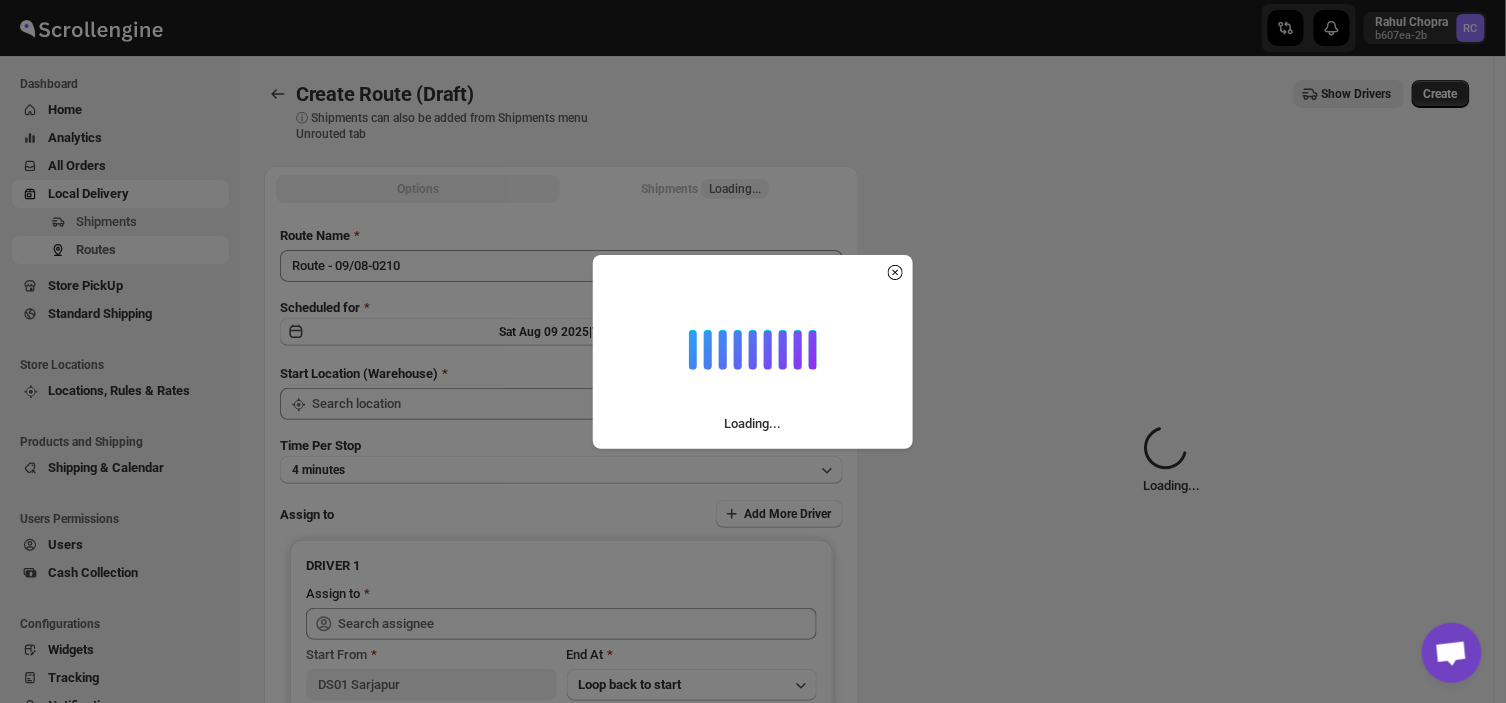 type on "DS01 Sarjapur" 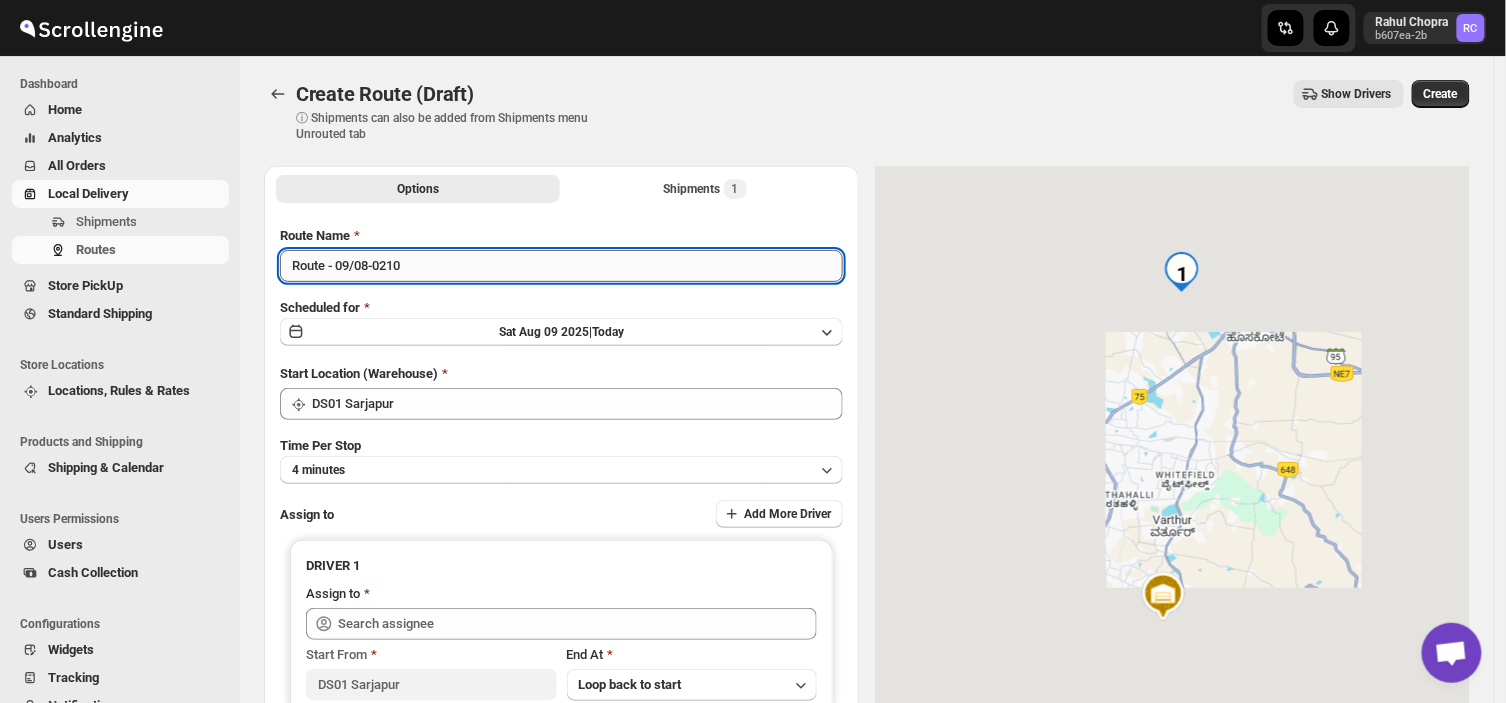 click on "Route - 09/08-0210" at bounding box center (561, 266) 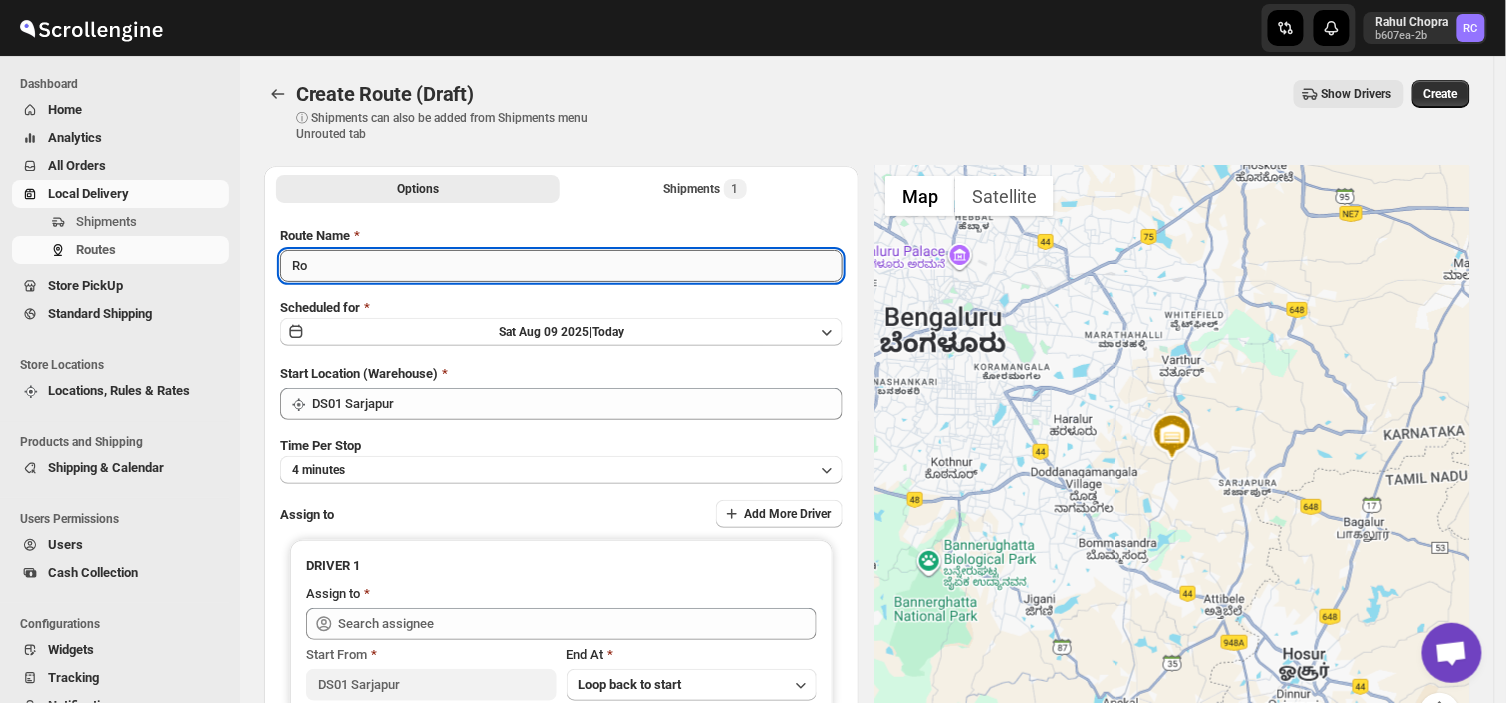 type on "R" 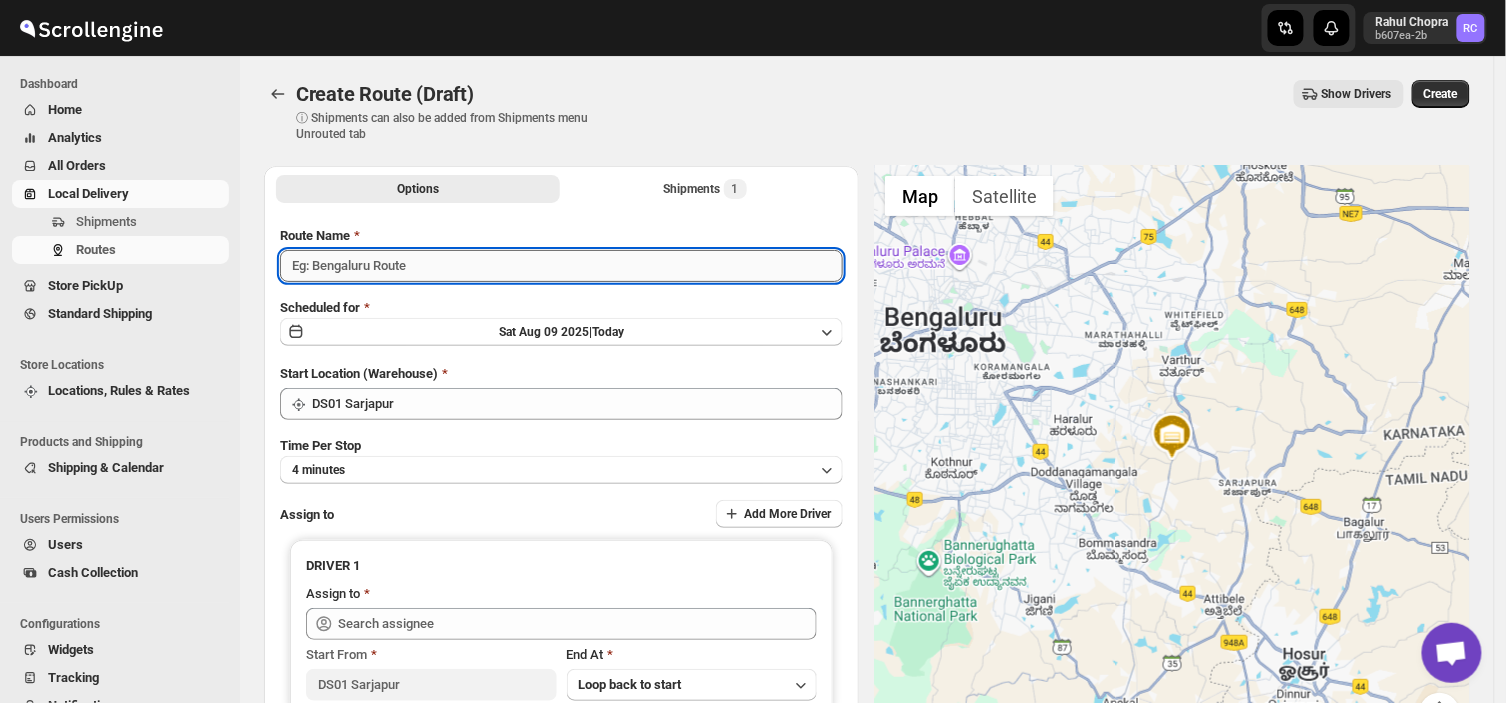 click on "Route Name" at bounding box center [561, 266] 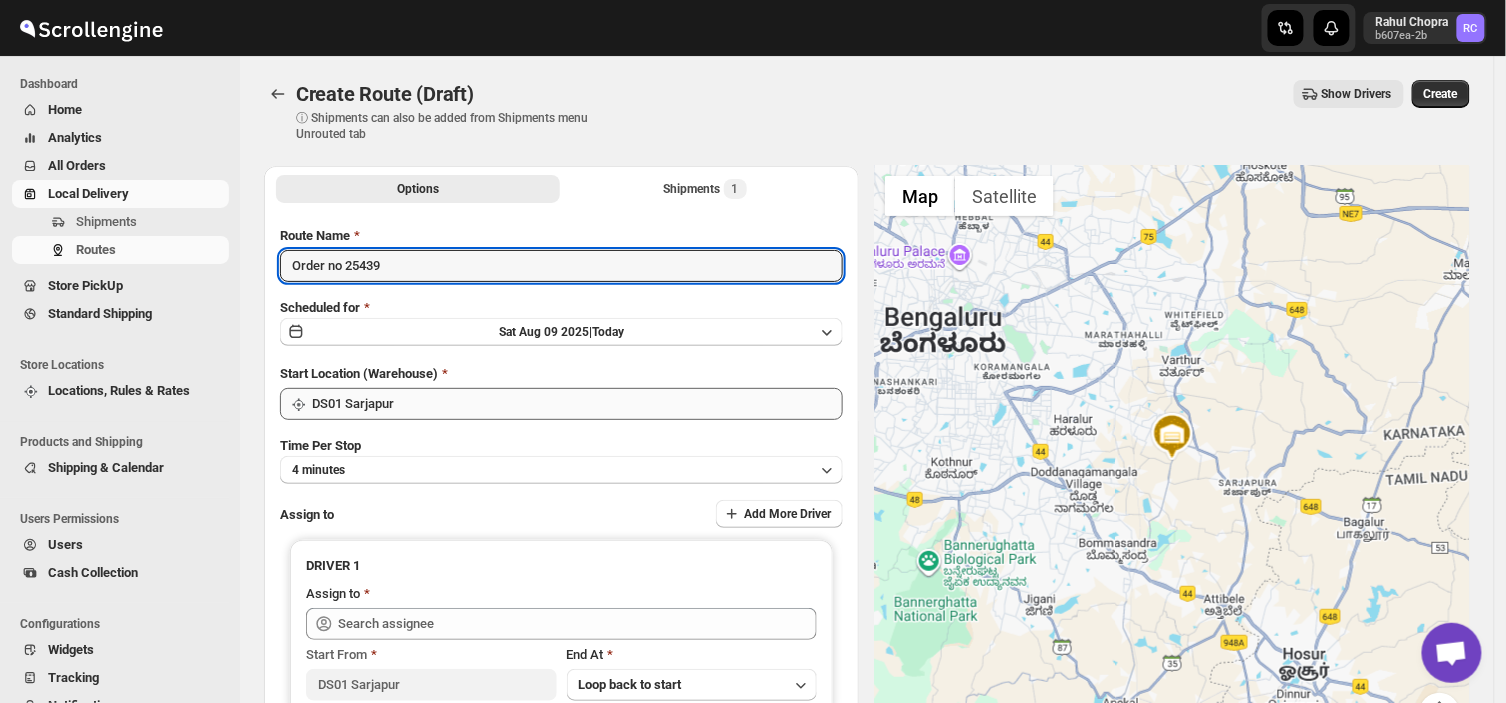 type on "Order no 25439" 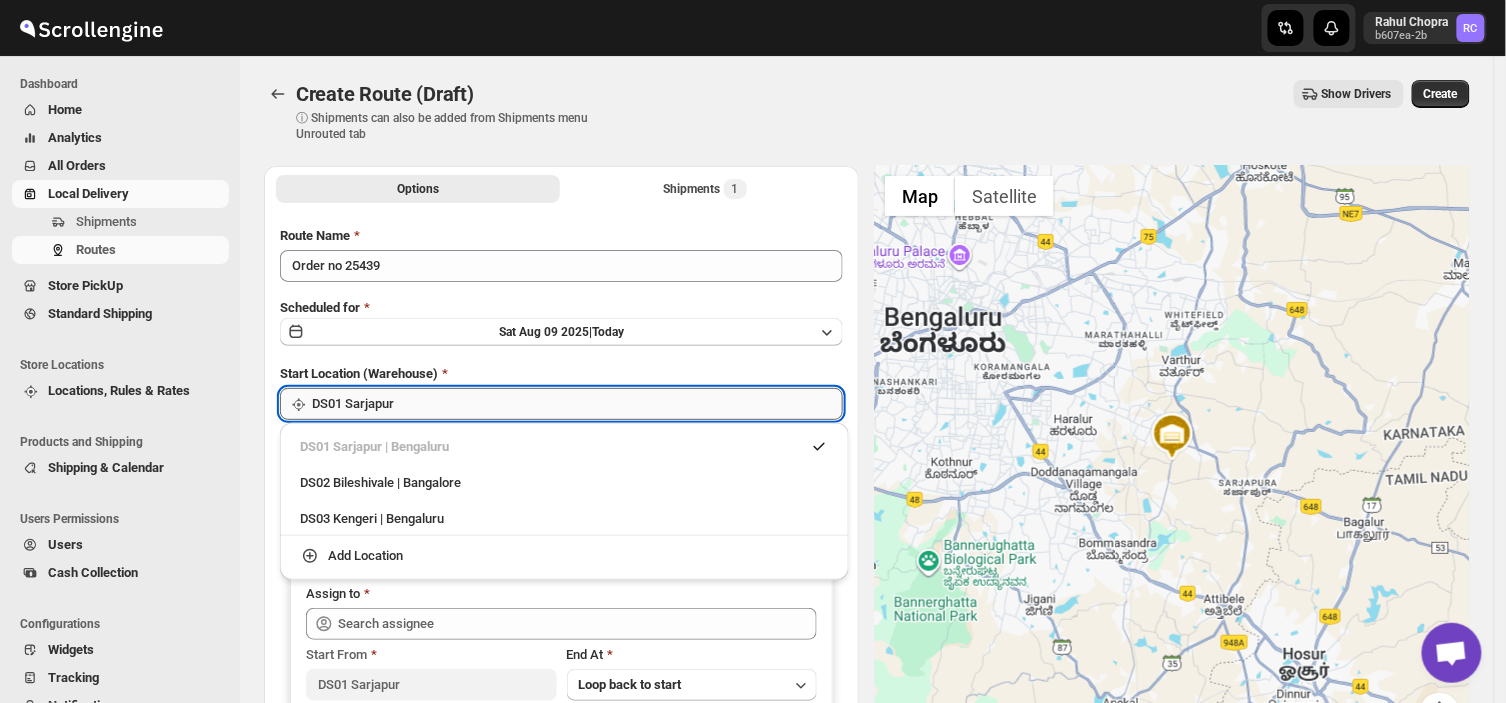 click on "DS01 Sarjapur" at bounding box center [577, 404] 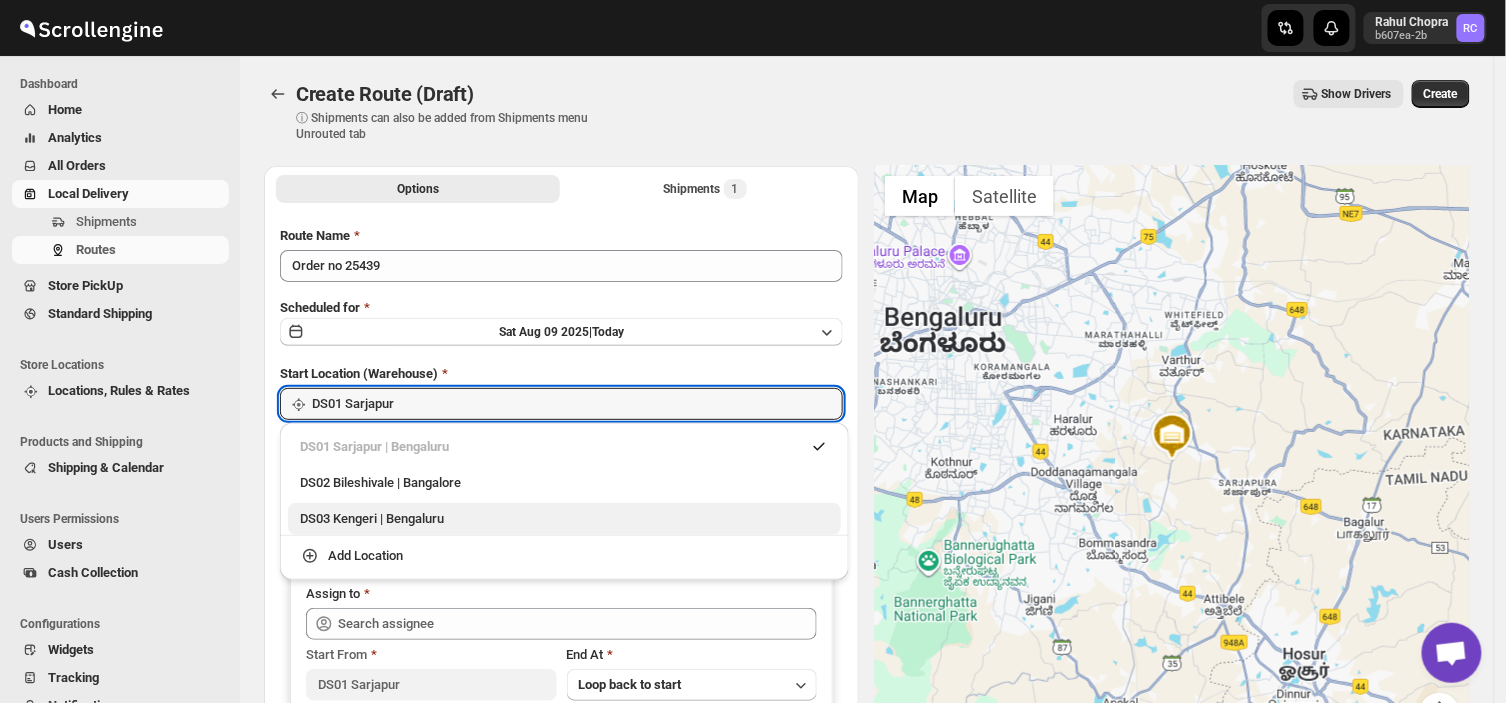 click on "DS03 Kengeri | Bengaluru" at bounding box center [564, 519] 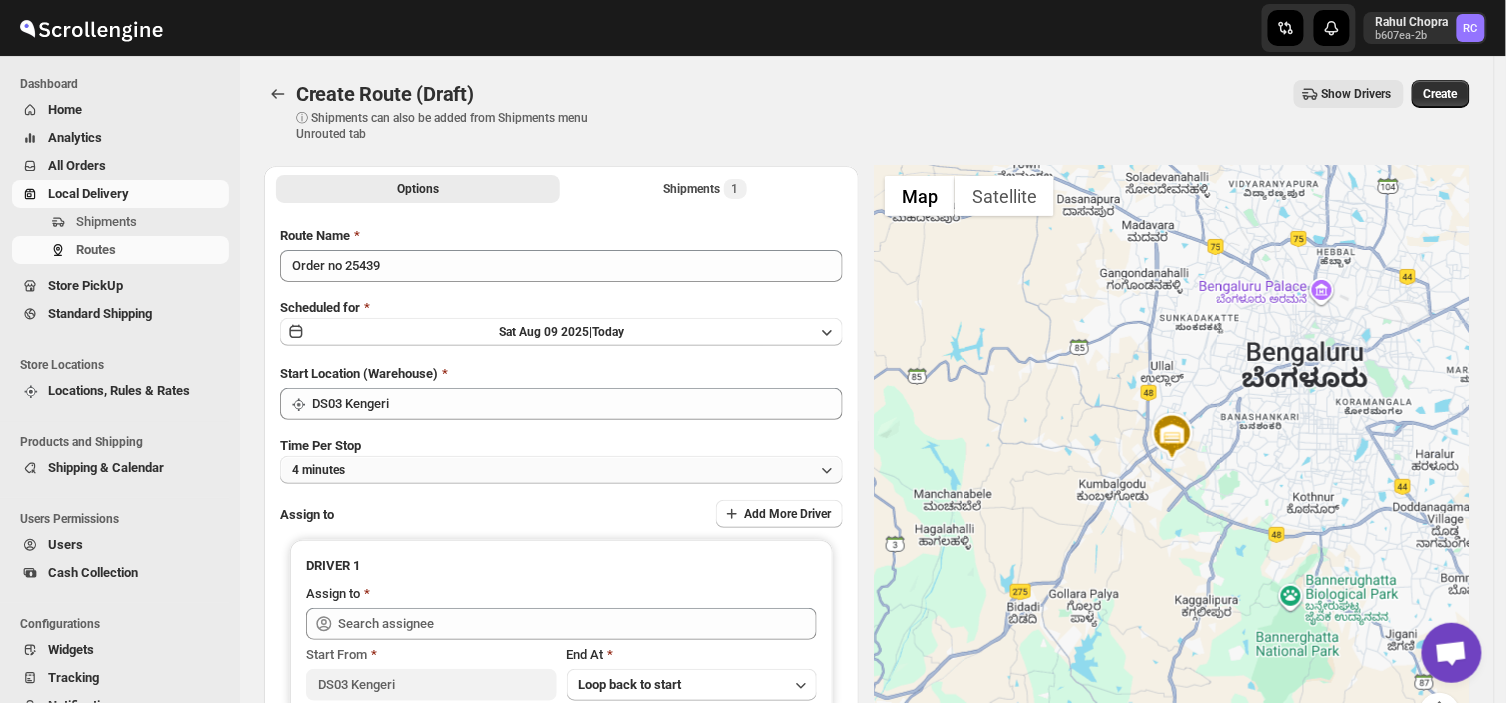 click on "4 minutes" at bounding box center (561, 470) 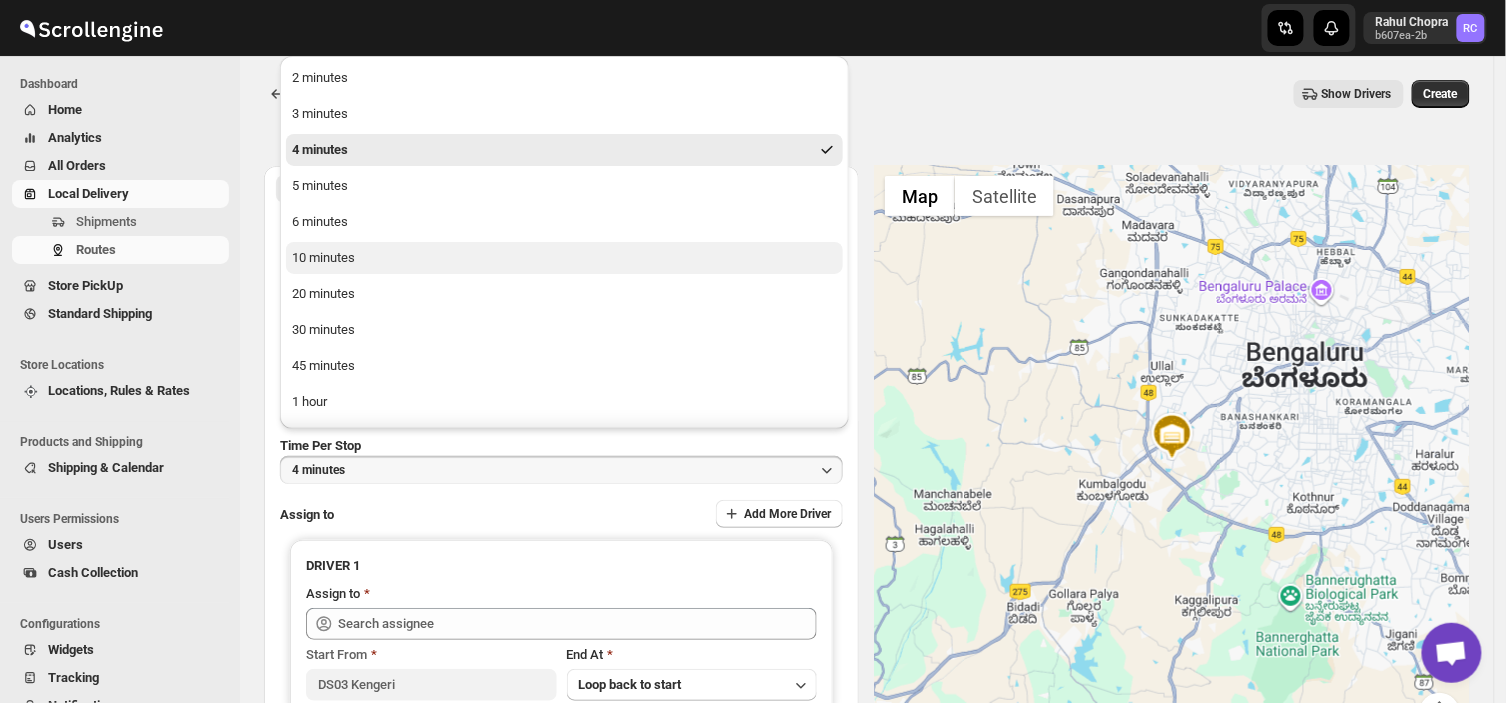 click on "10 minutes" at bounding box center [564, 258] 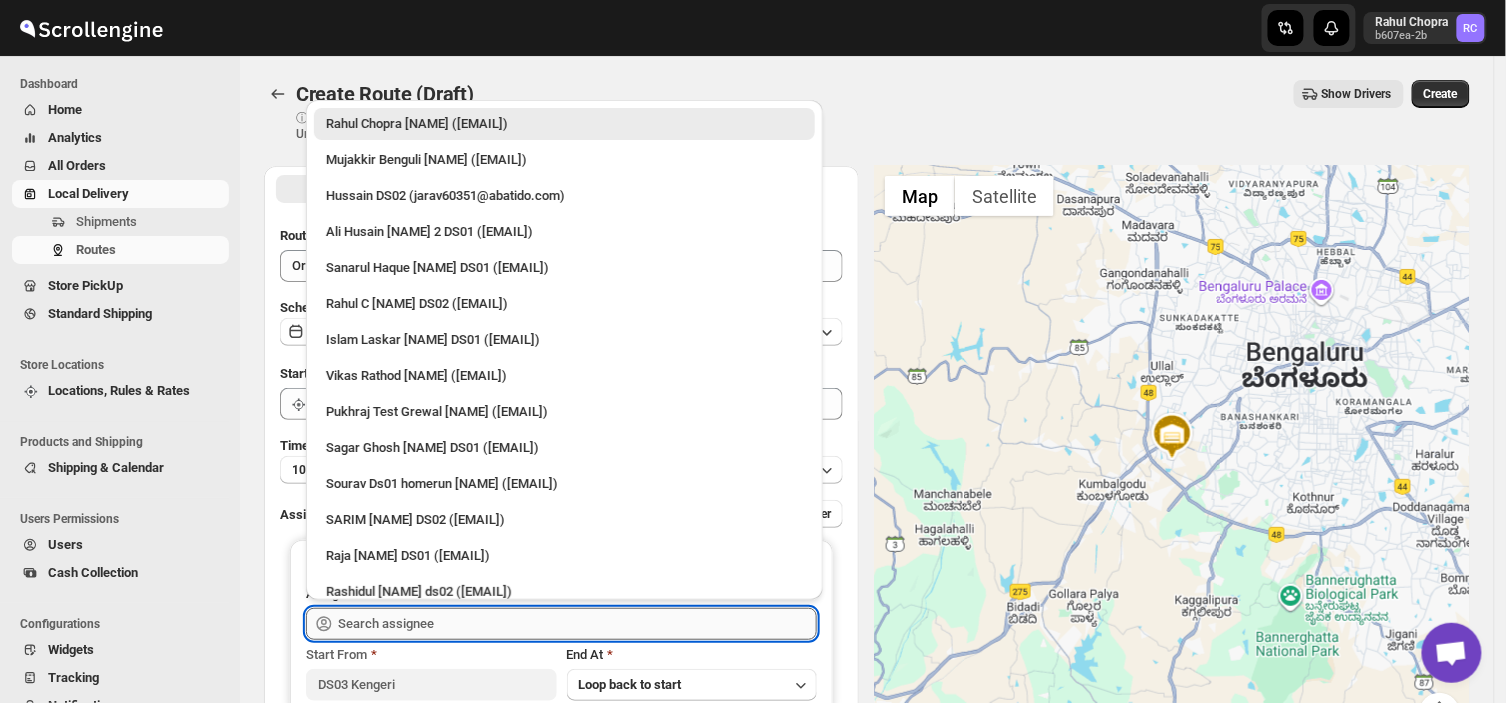 click at bounding box center (577, 624) 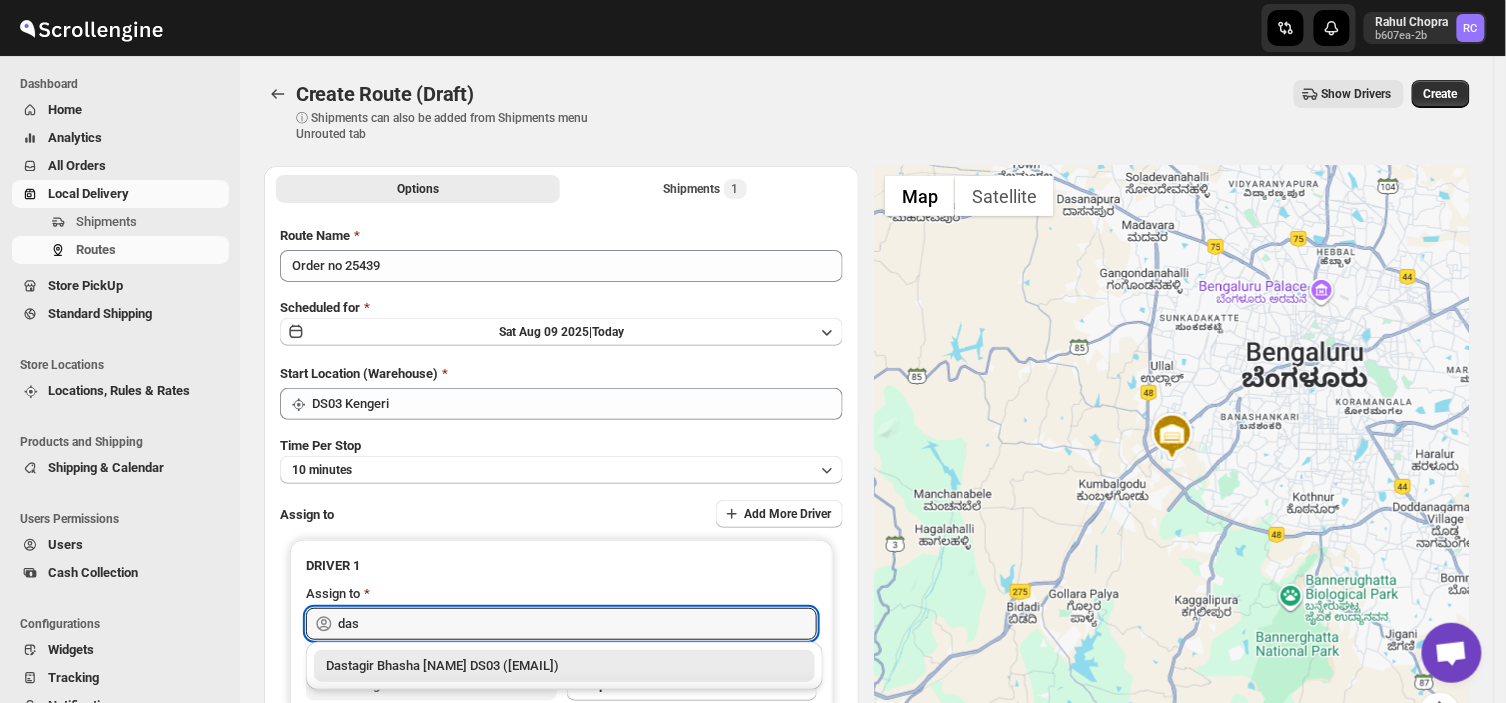 click on "Dastagir Bhasha [NAME] DS03 ([EMAIL])" at bounding box center (564, 666) 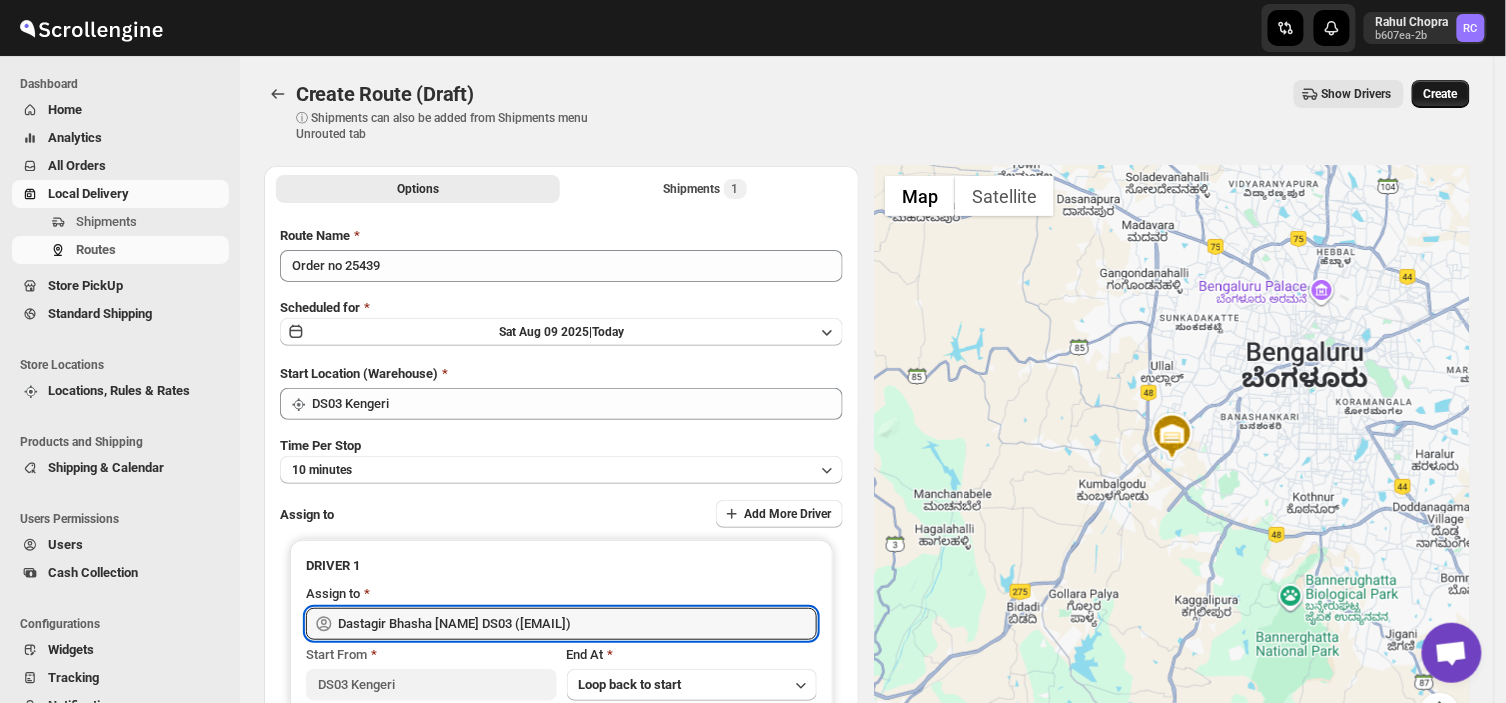 type on "Dastagir Bhasha [NAME] DS03 ([EMAIL])" 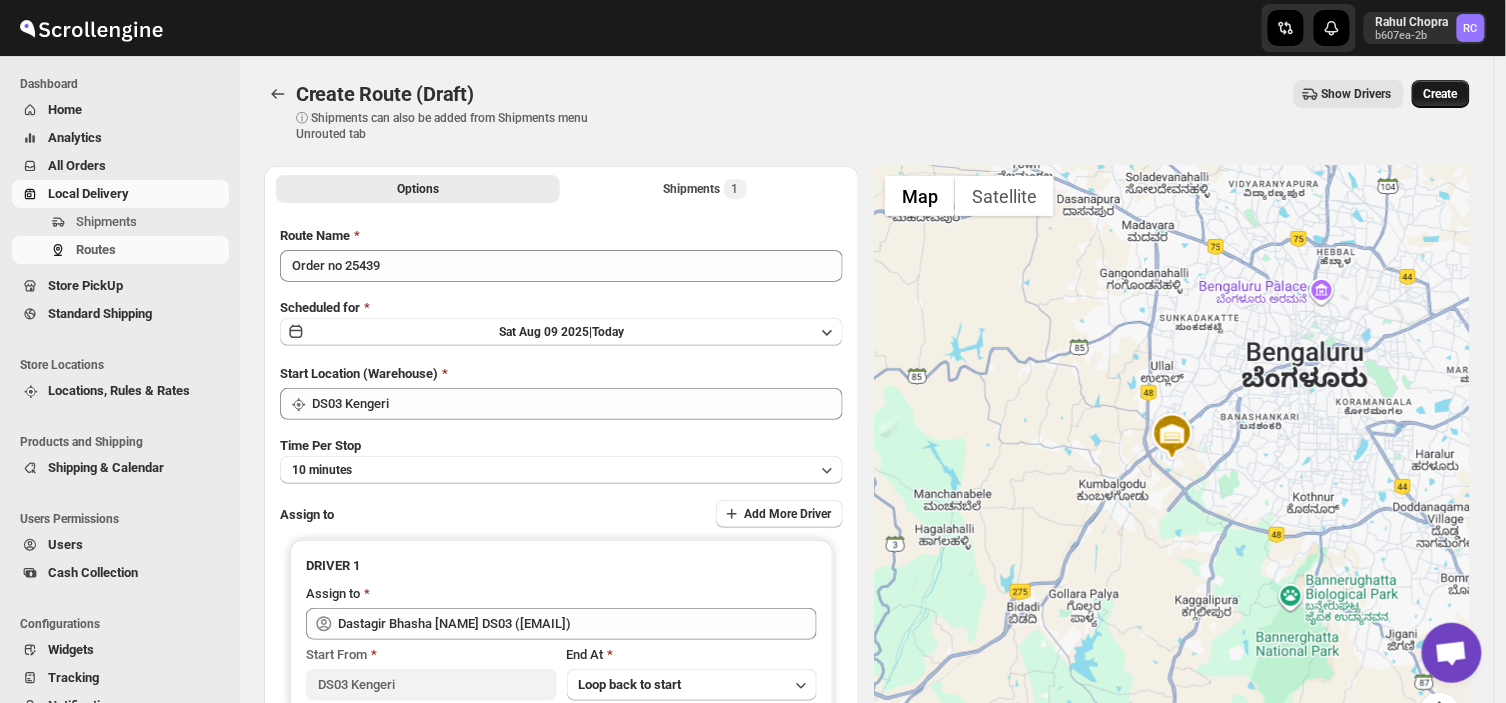 click on "Create" at bounding box center [1441, 94] 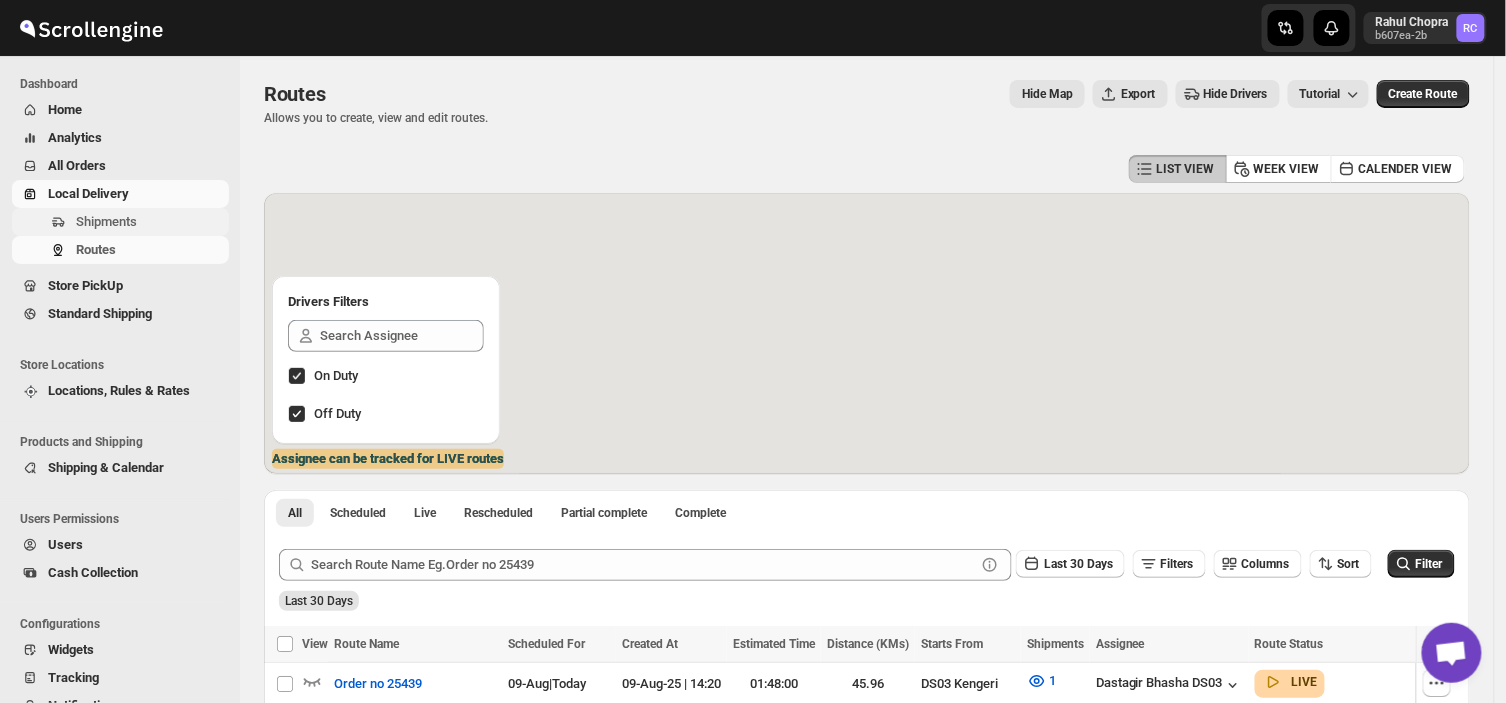 click on "Shipments" at bounding box center [106, 221] 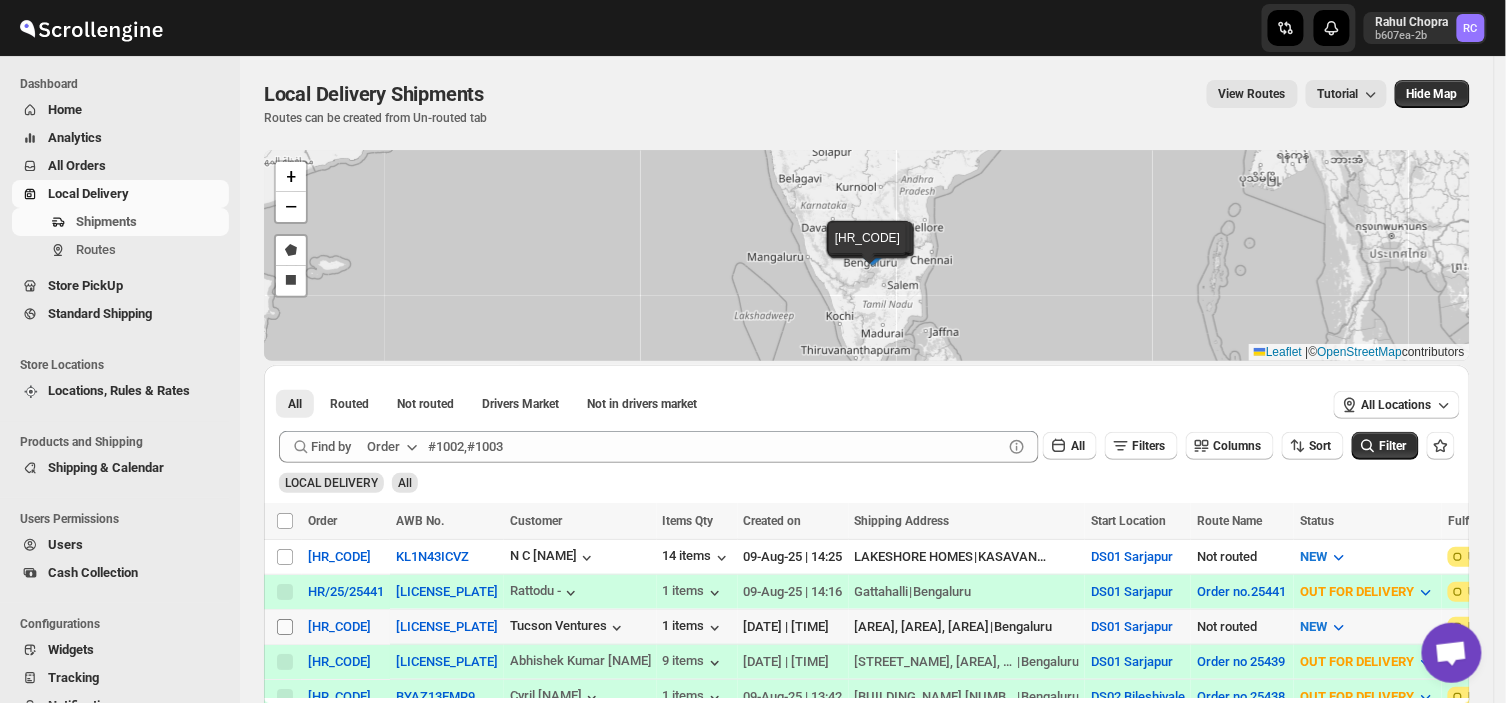 click on "Select shipment" at bounding box center (285, 627) 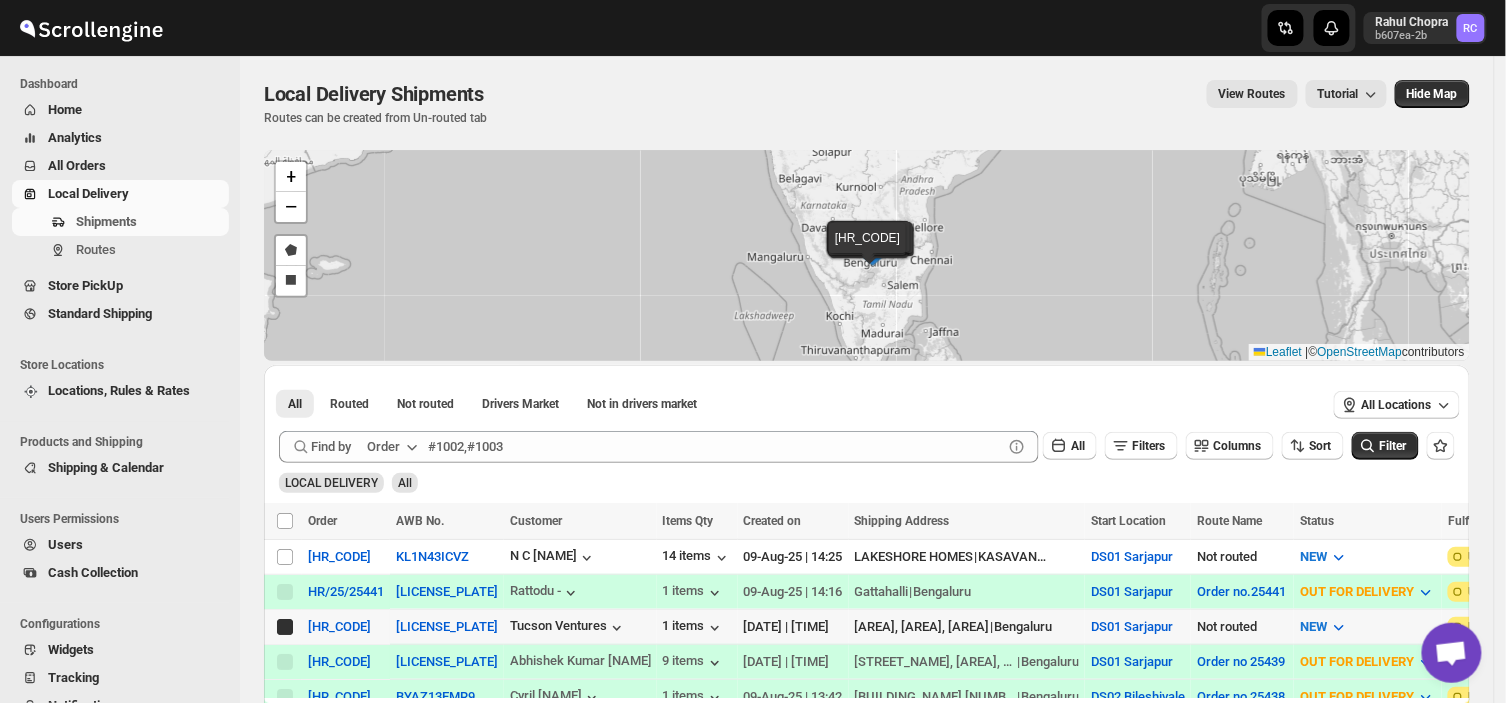 checkbox on "true" 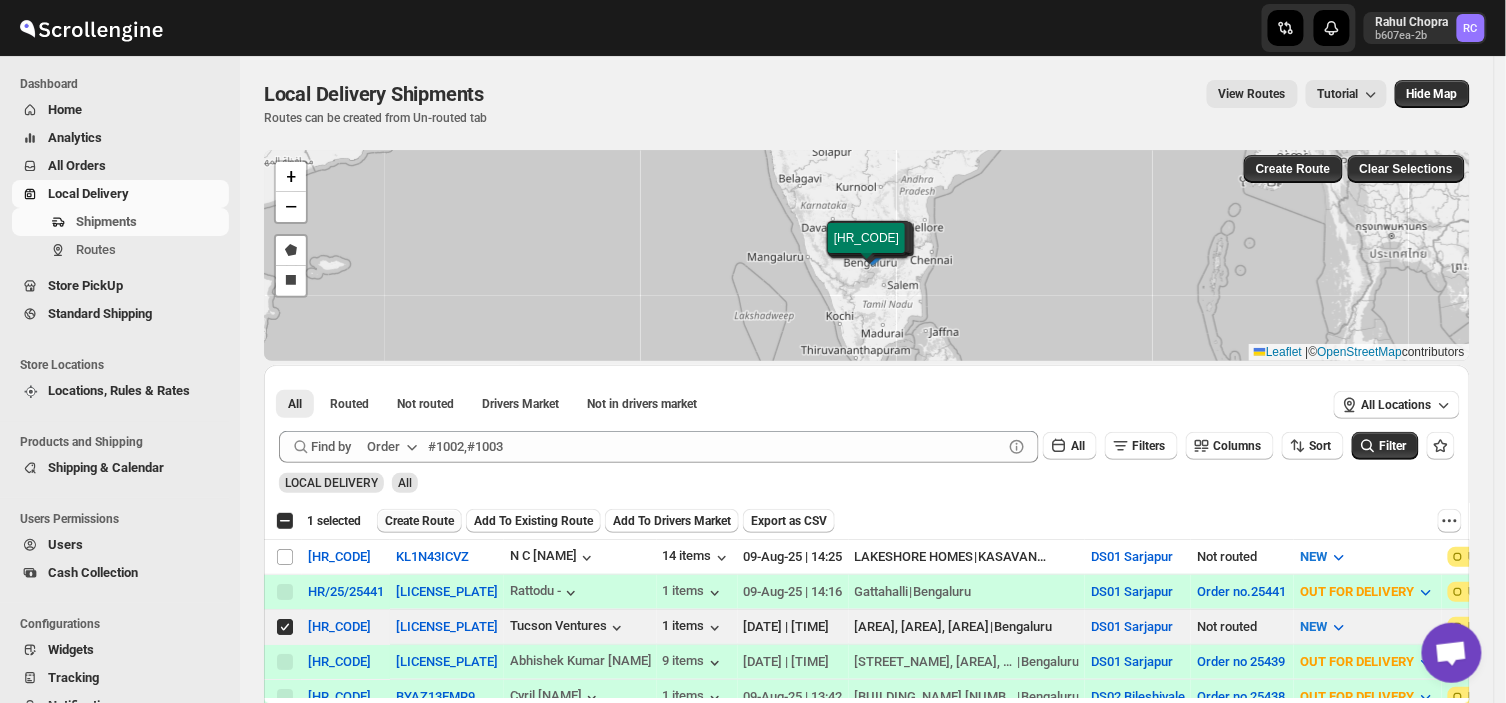 click on "Create Route" at bounding box center [419, 521] 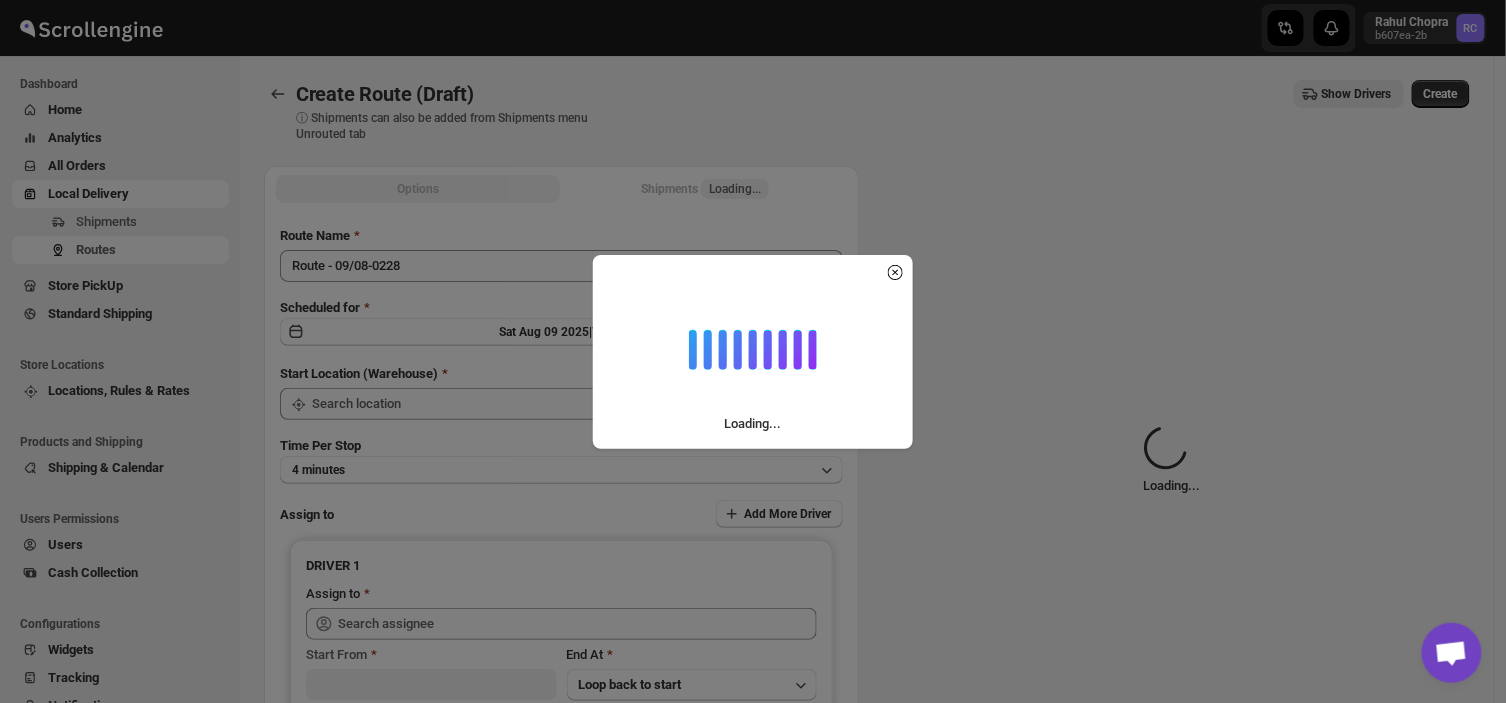 type on "DS01 Sarjapur" 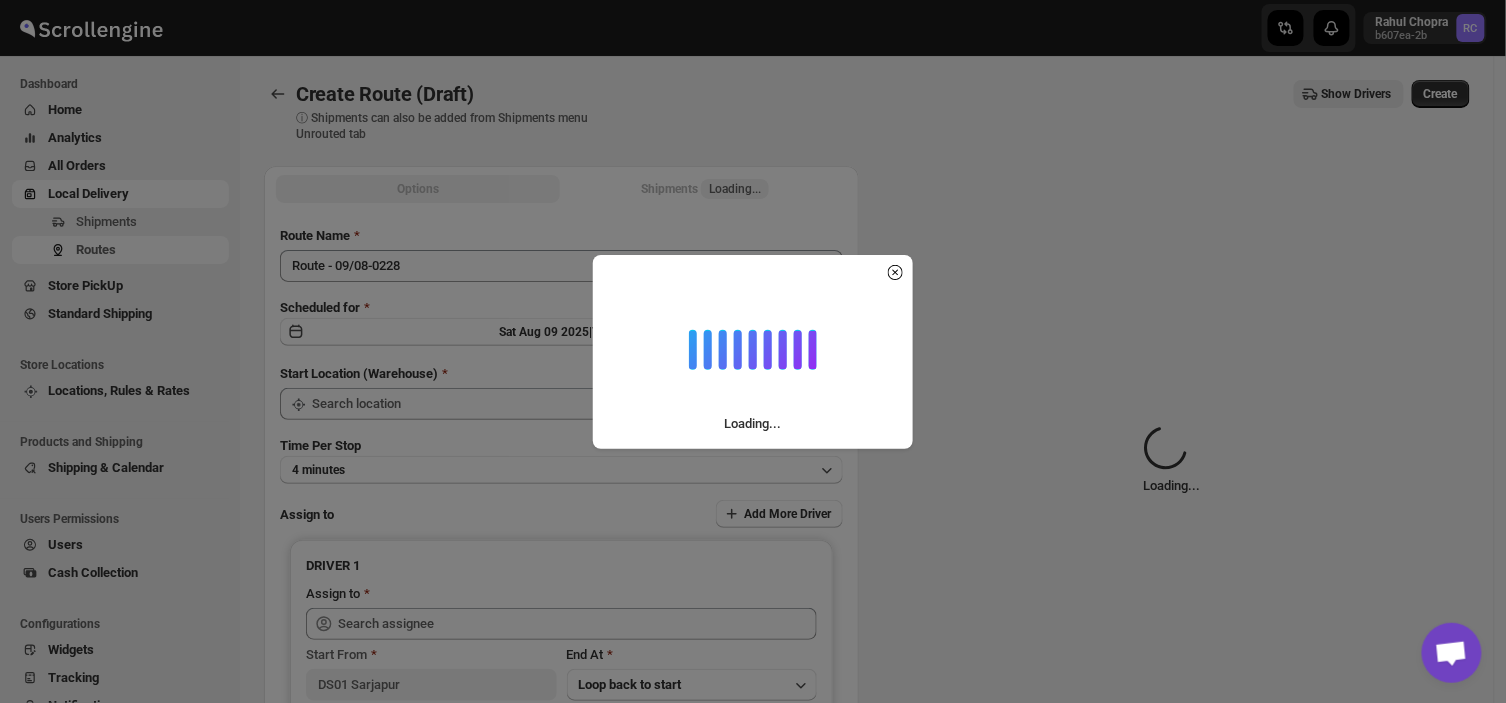 type on "DS01 Sarjapur" 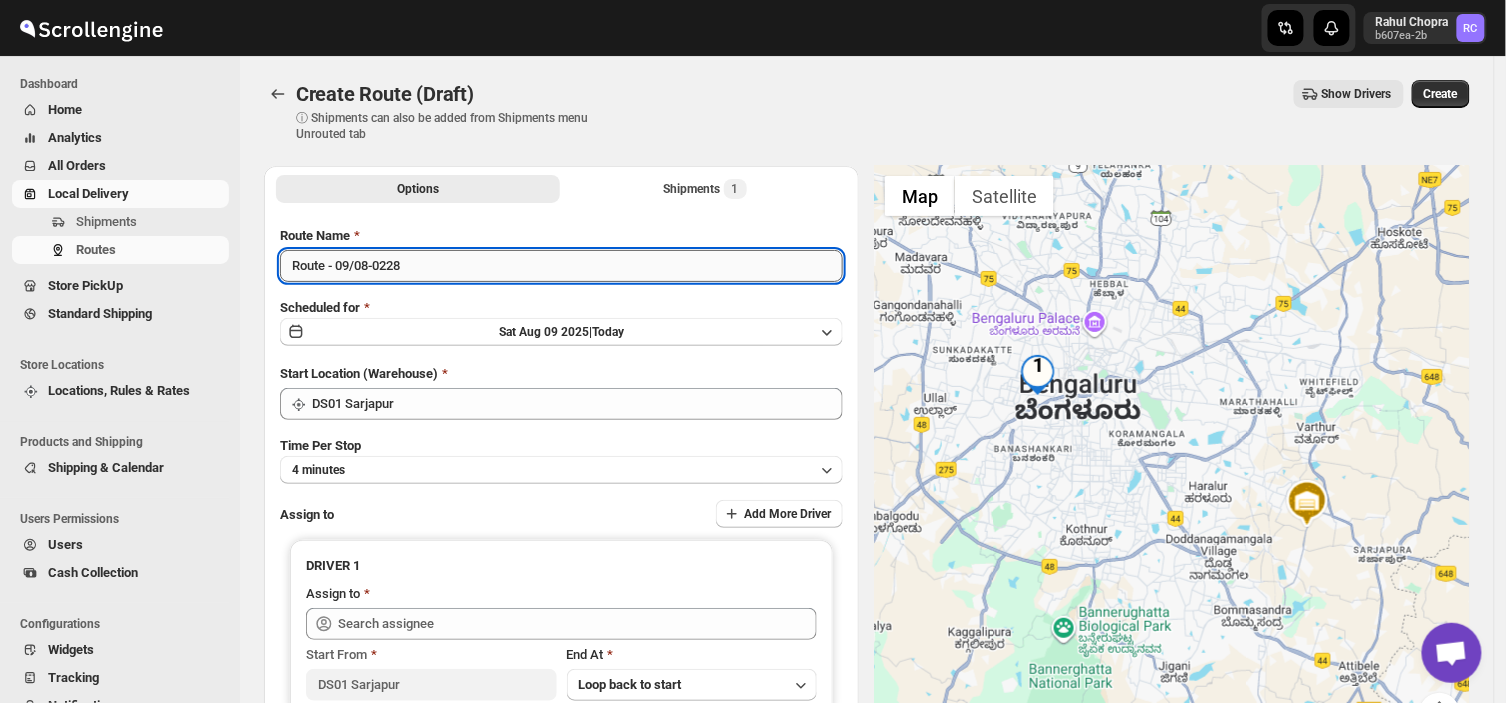 click on "Route - 09/08-0228" at bounding box center [561, 266] 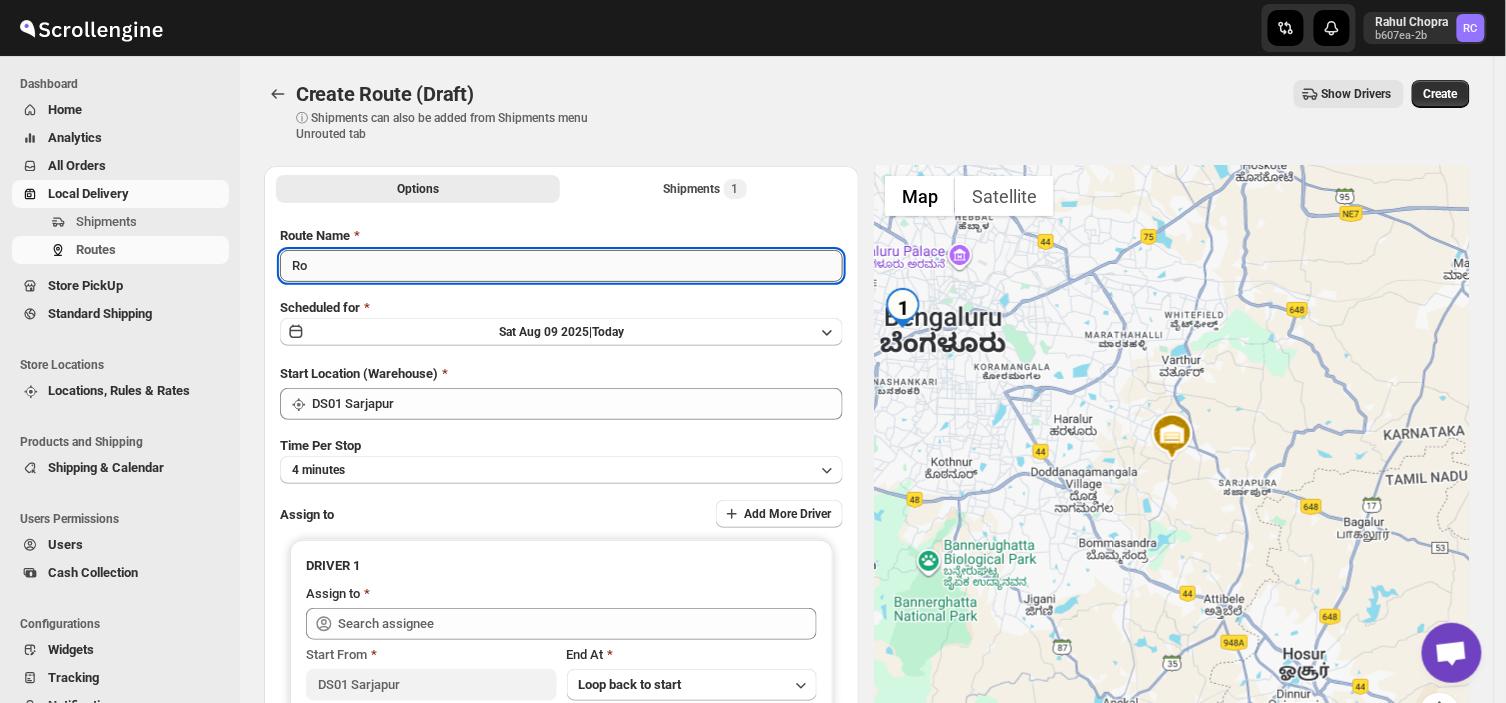 type on "R" 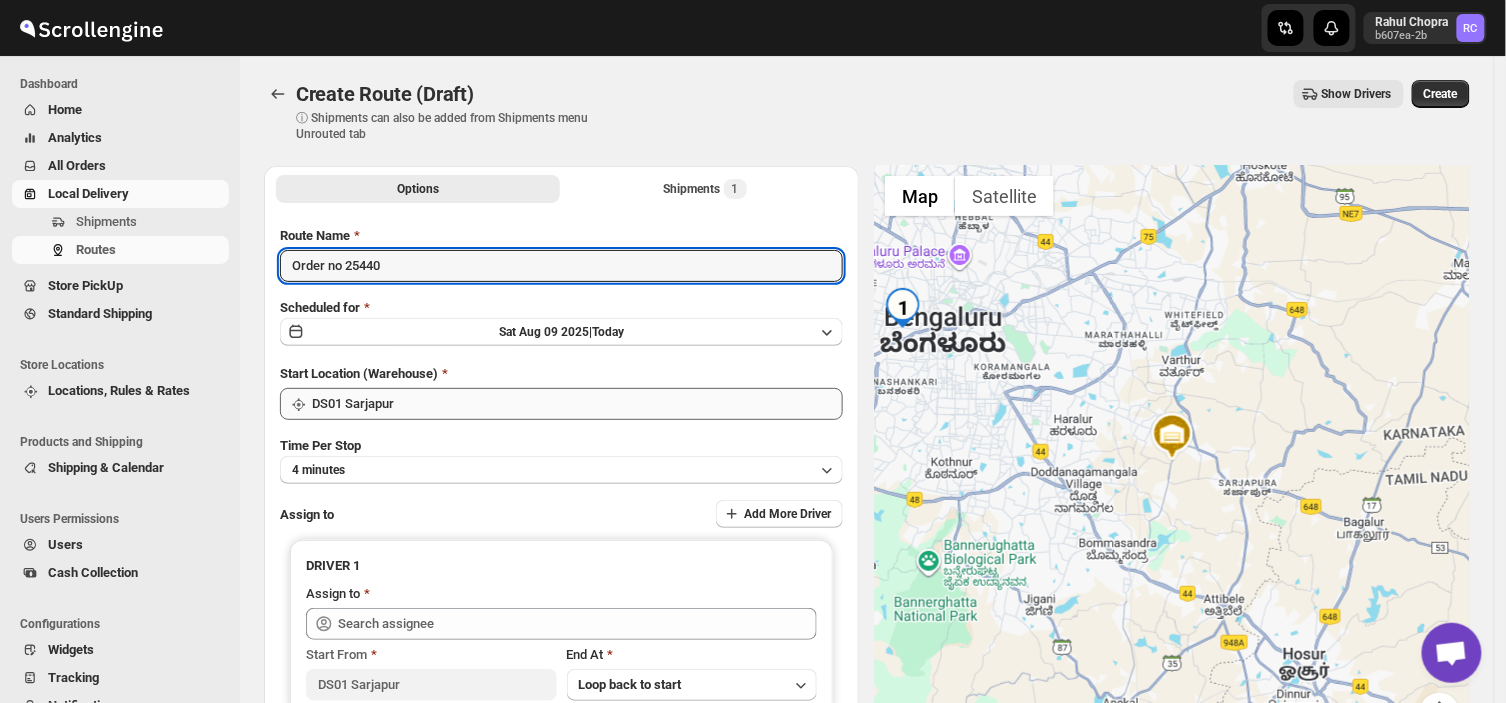type on "Order no 25440" 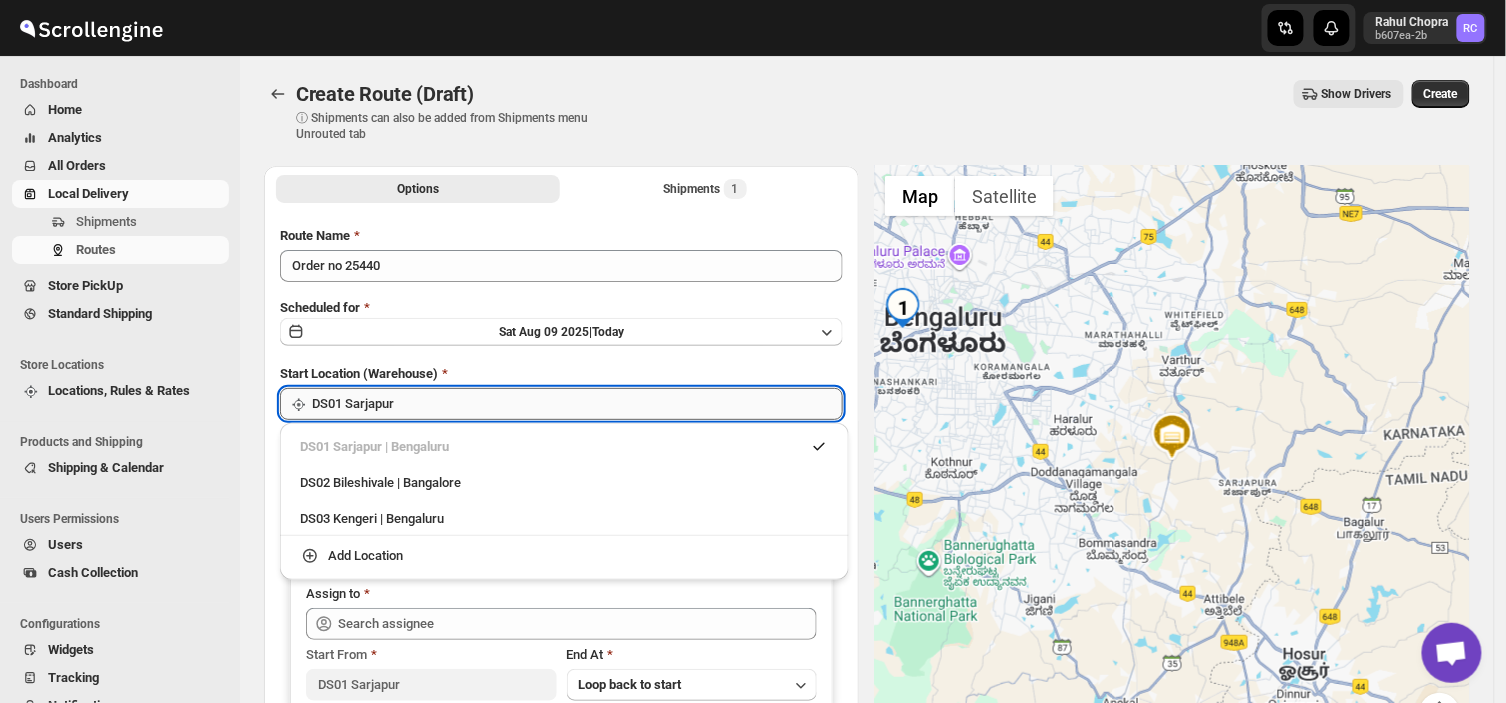 click on "DS01 Sarjapur" at bounding box center (577, 404) 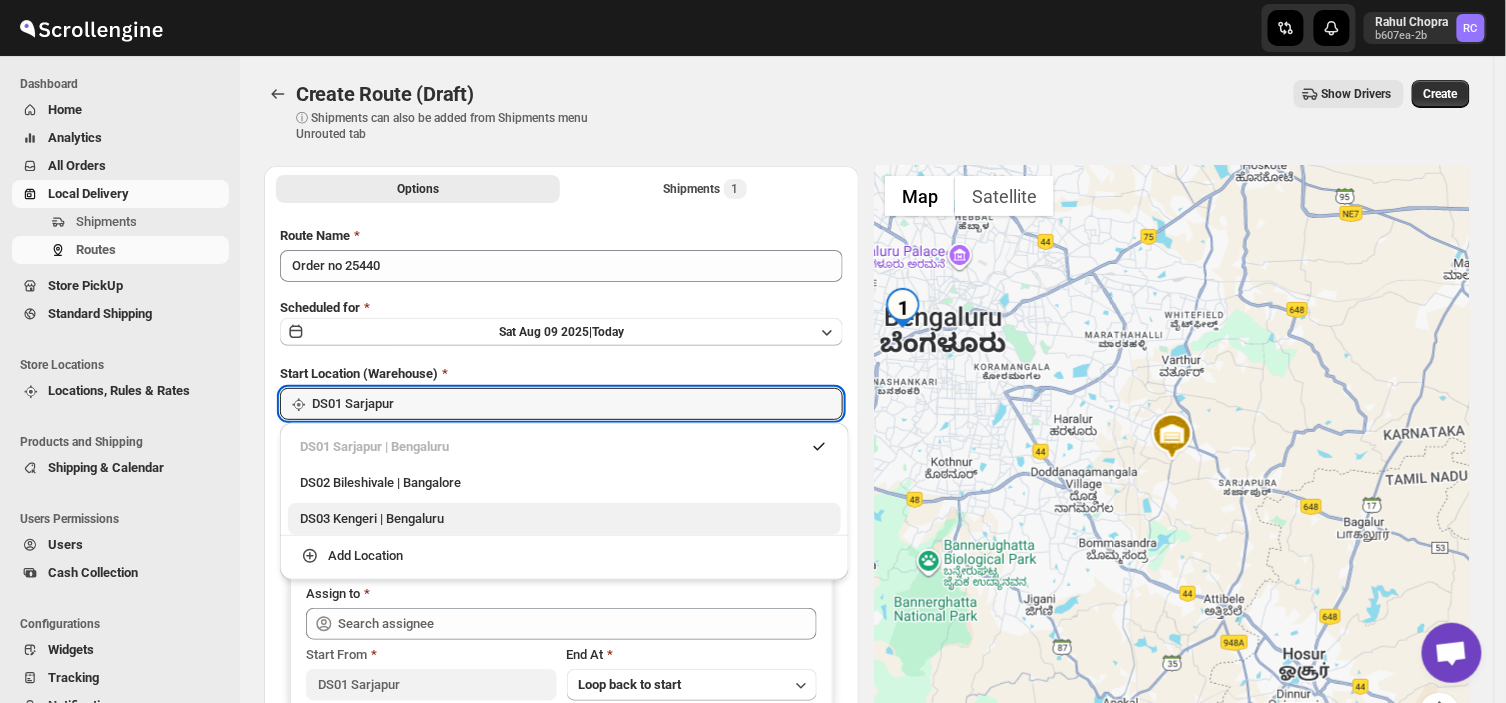 click on "DS03 Kengeri | Bengaluru" at bounding box center (564, 519) 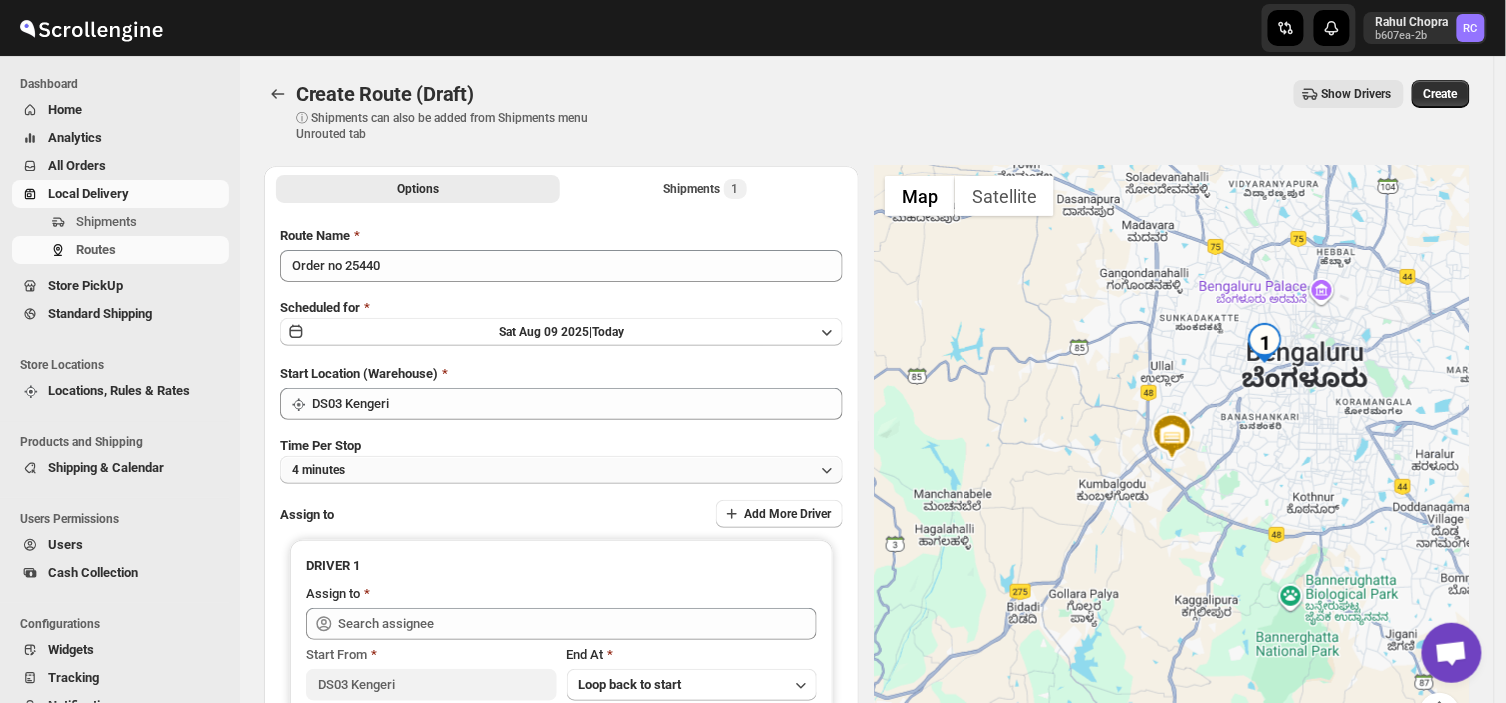 click on "4 minutes" at bounding box center [561, 470] 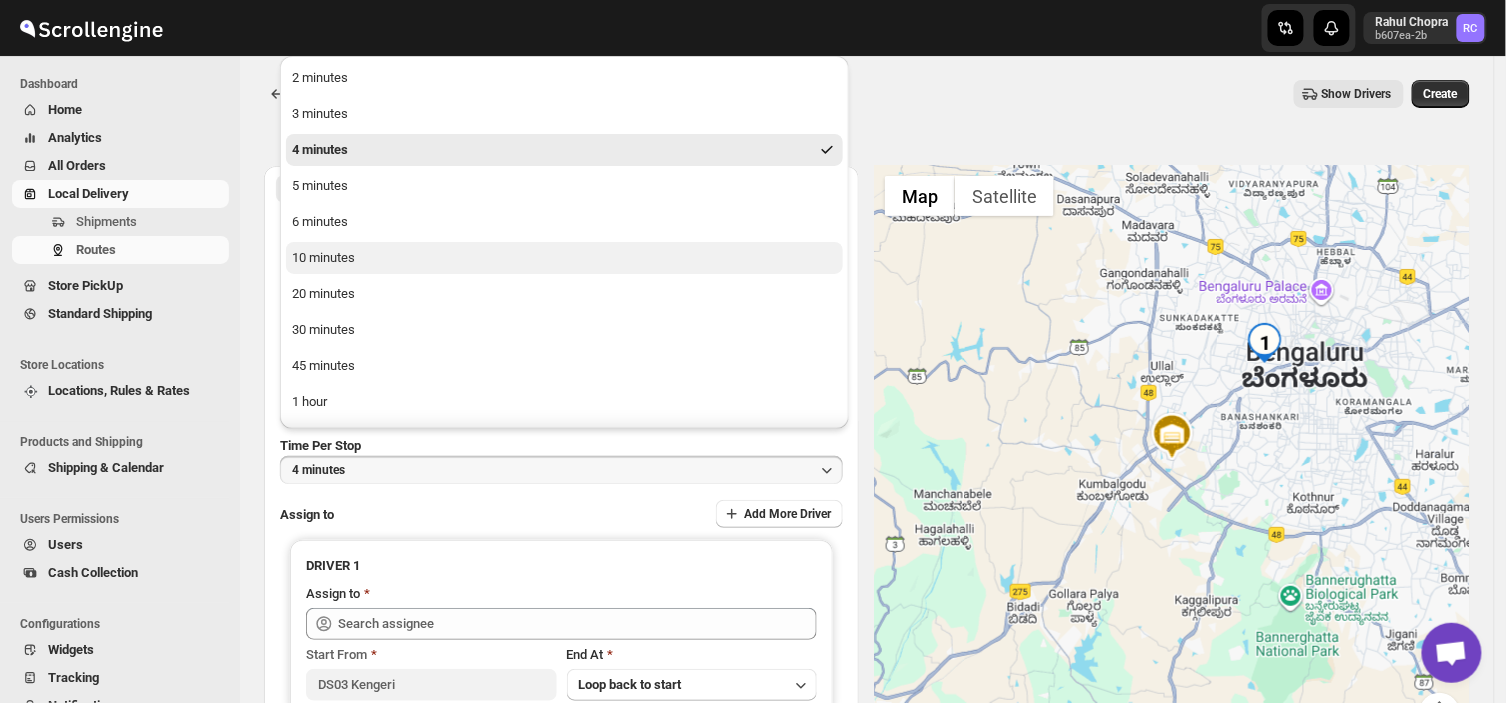 click on "10 minutes" at bounding box center (323, 258) 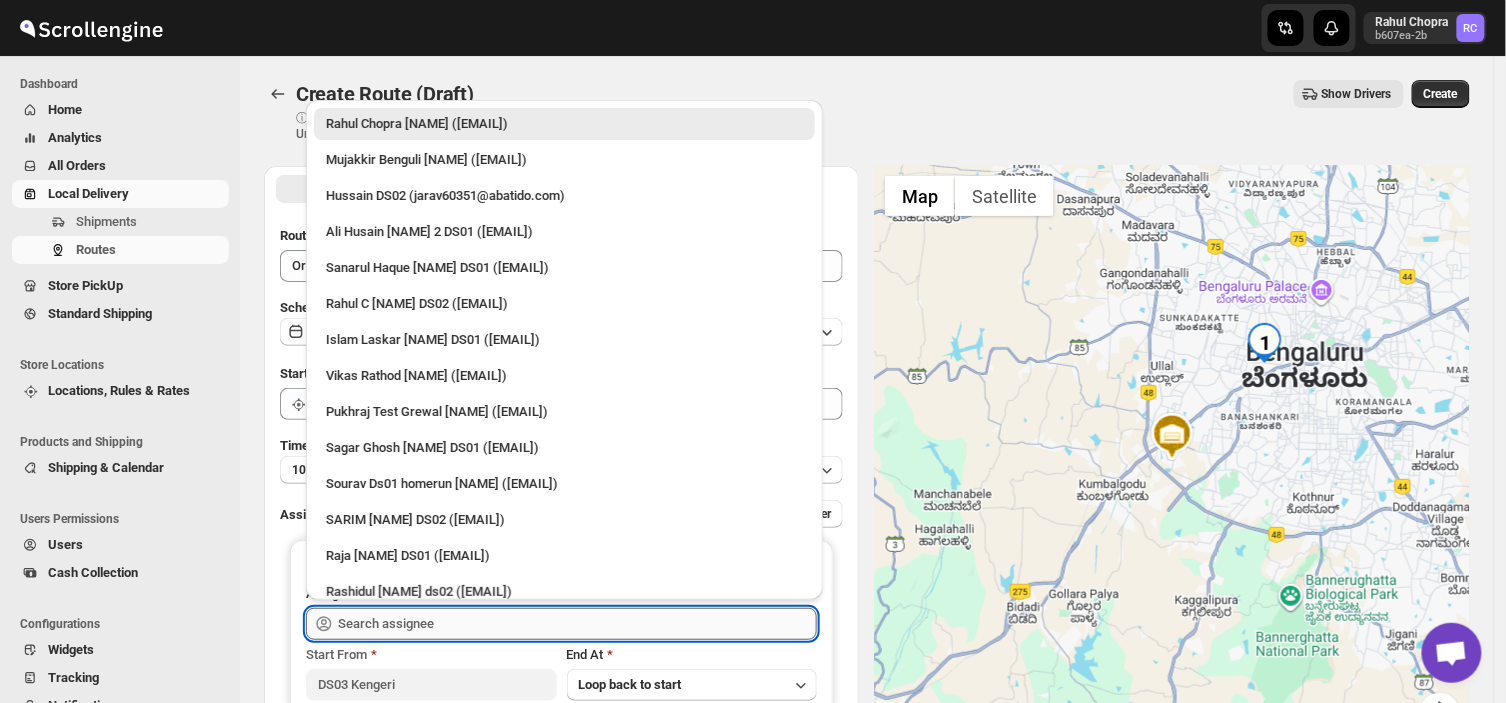click at bounding box center (577, 624) 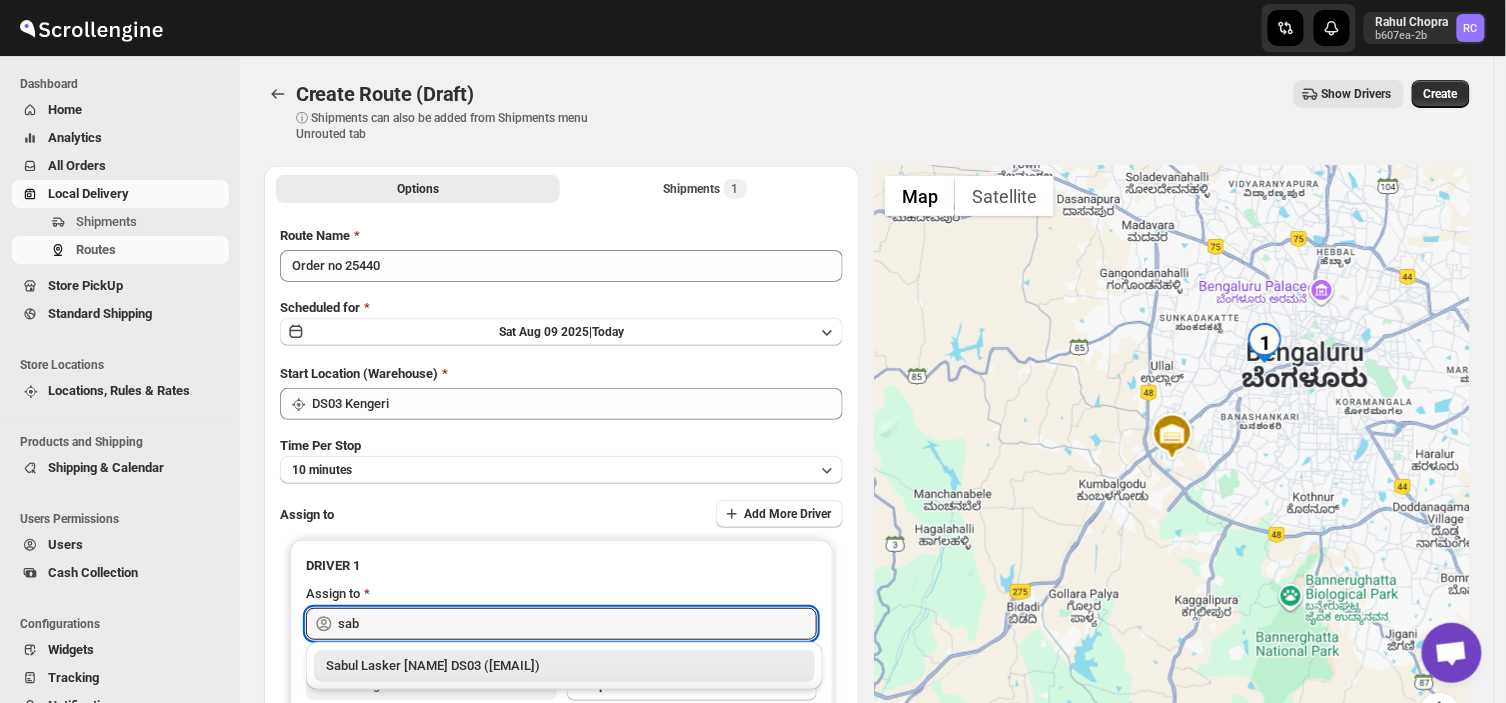 click on "Sabul Lasker [NAME] DS03 ([EMAIL])" at bounding box center [564, 666] 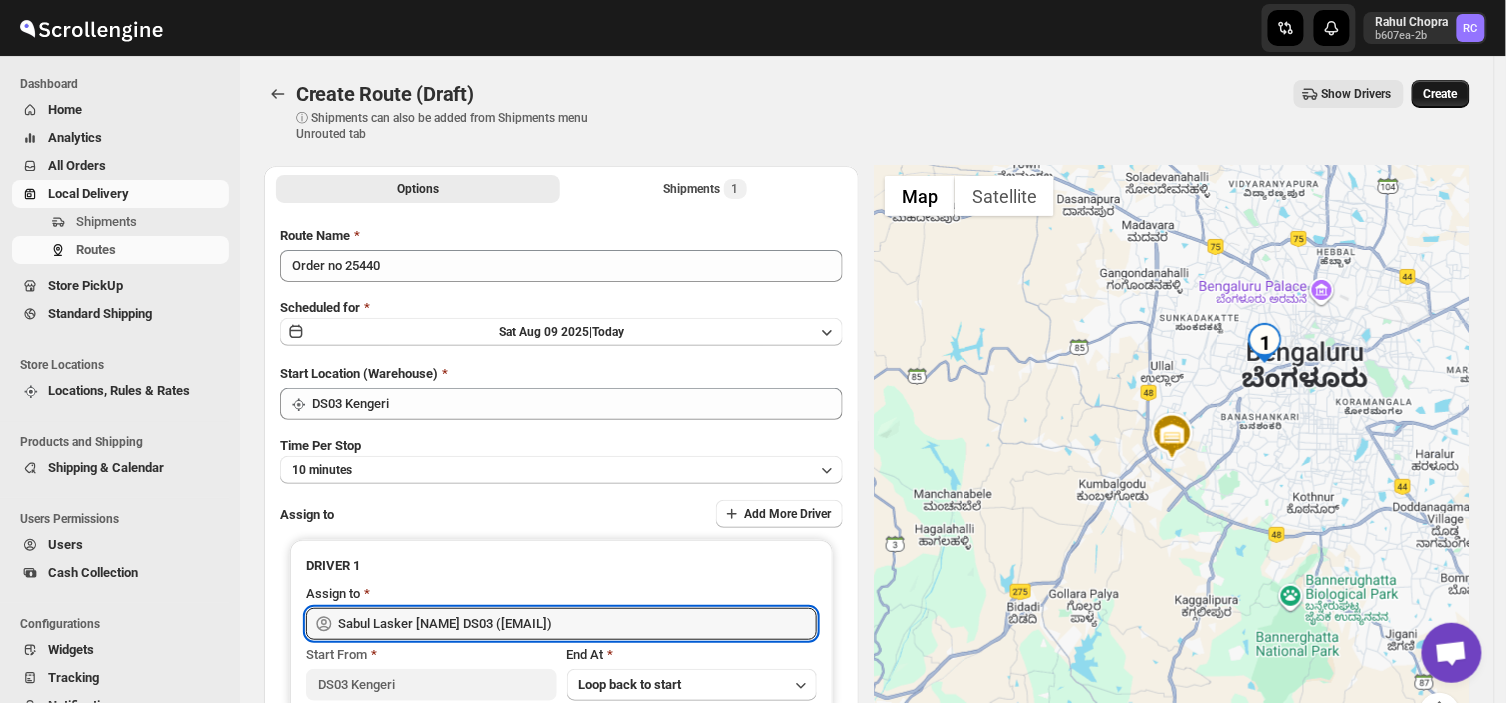 type on "Sabul Lasker [NAME] DS03 ([EMAIL])" 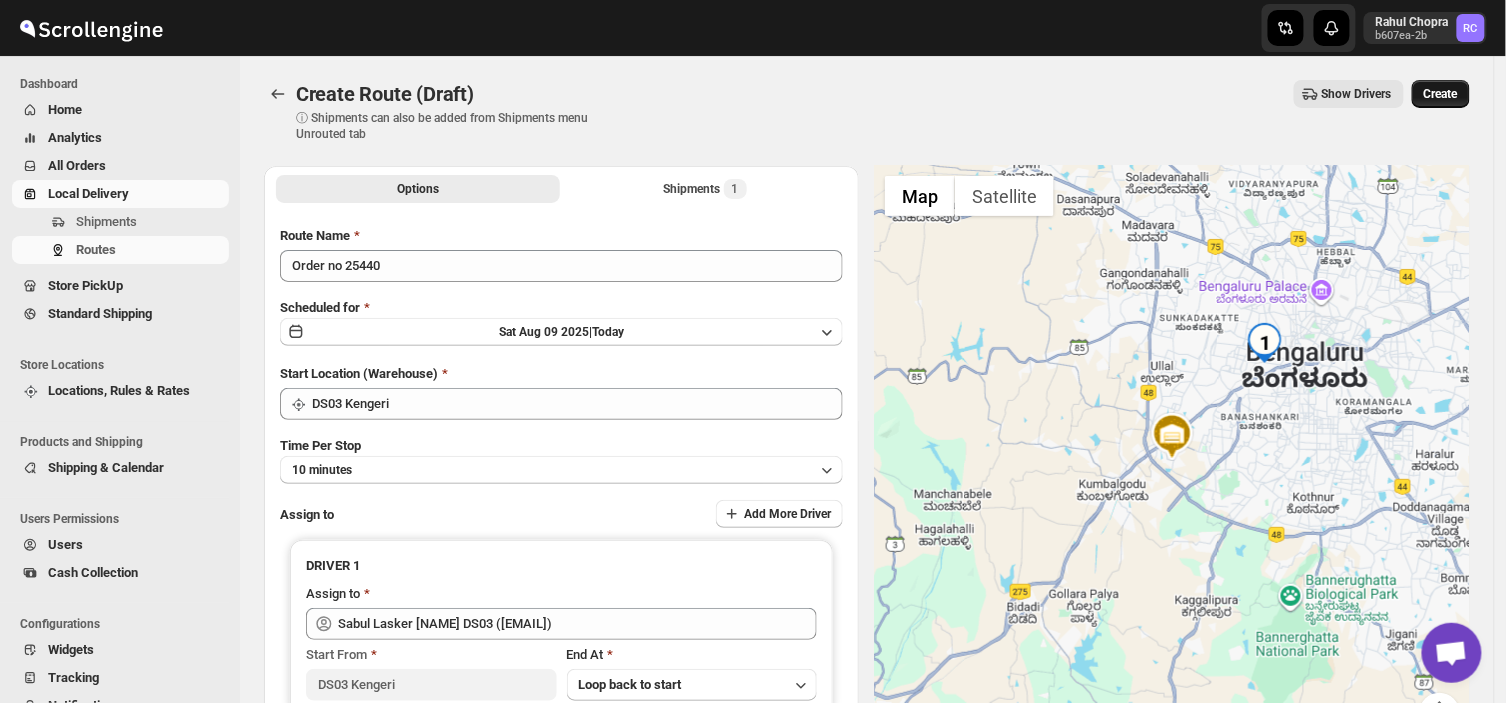 click on "Create" at bounding box center (1441, 94) 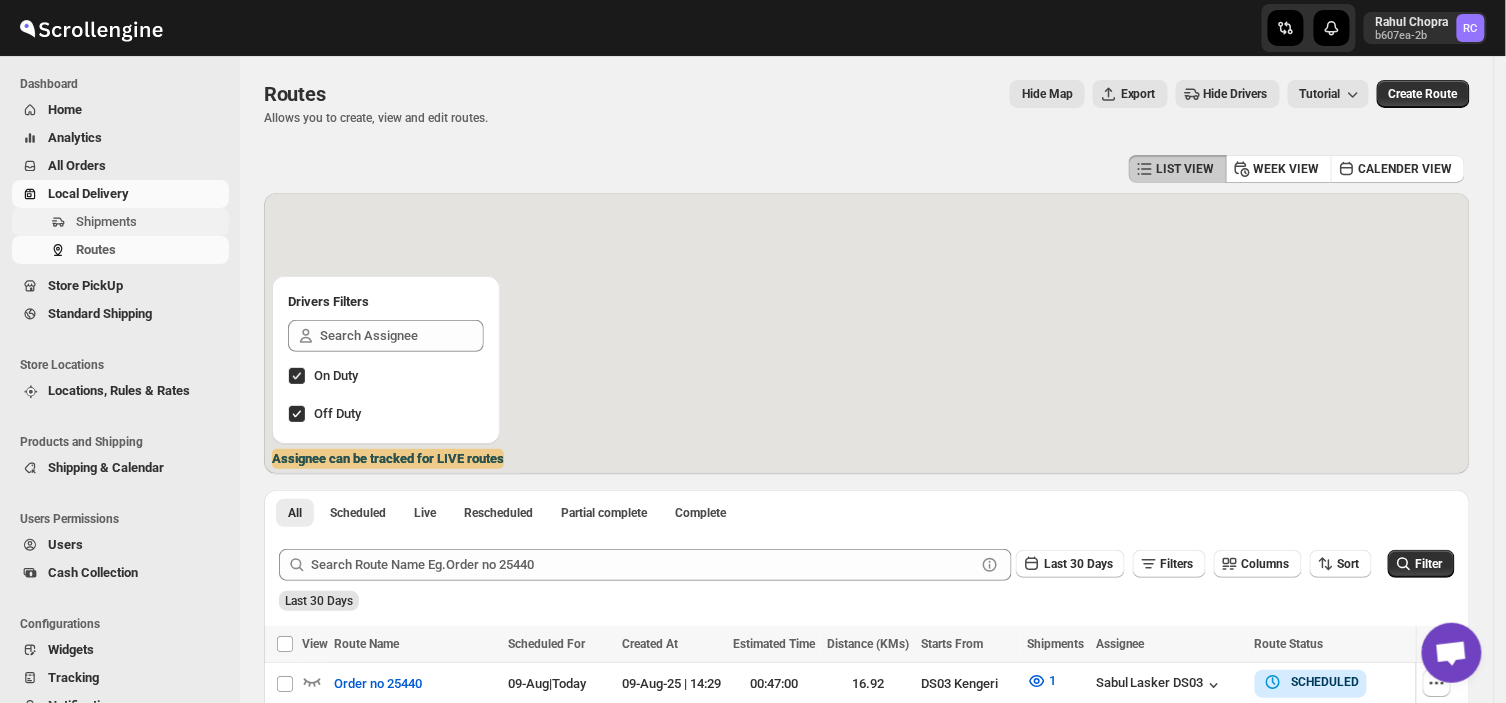 click on "Shipments" at bounding box center (150, 222) 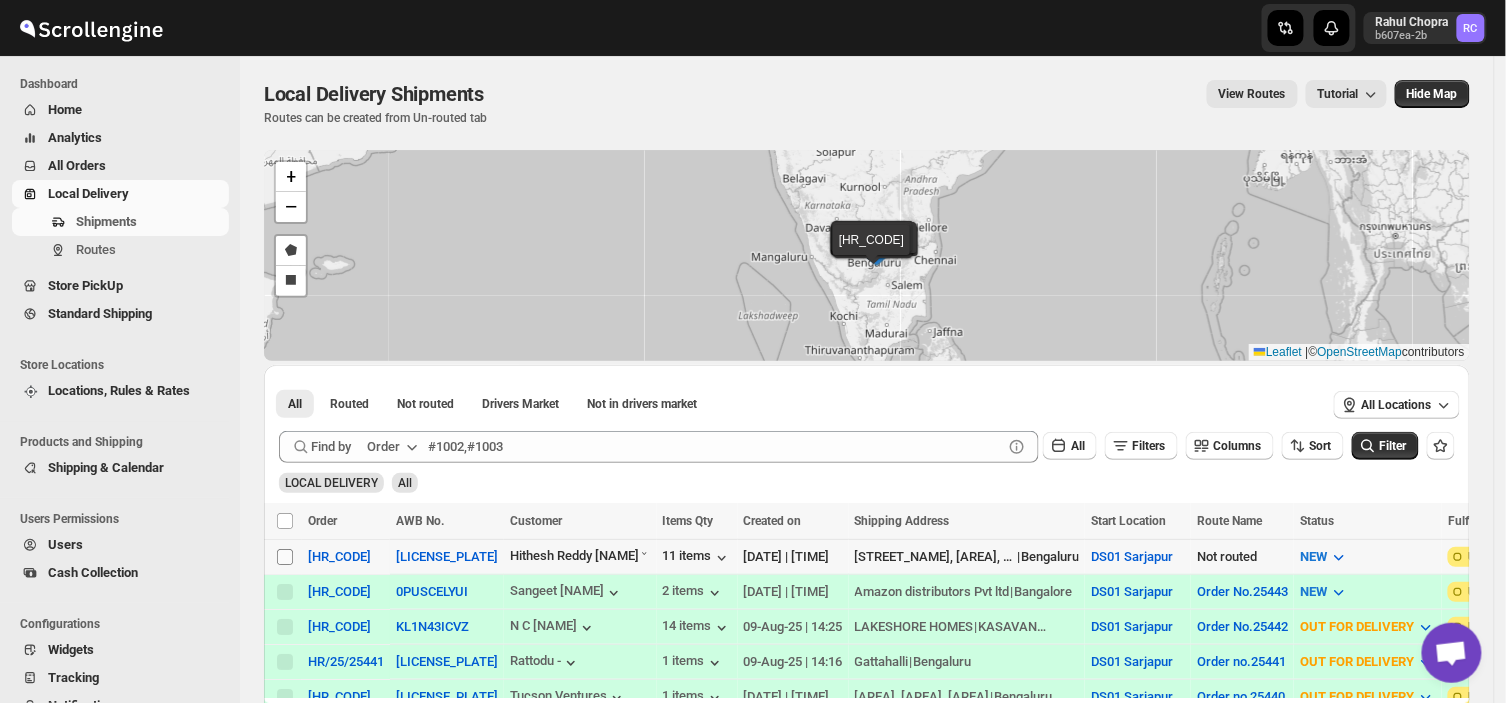 click on "Select shipment" at bounding box center [285, 557] 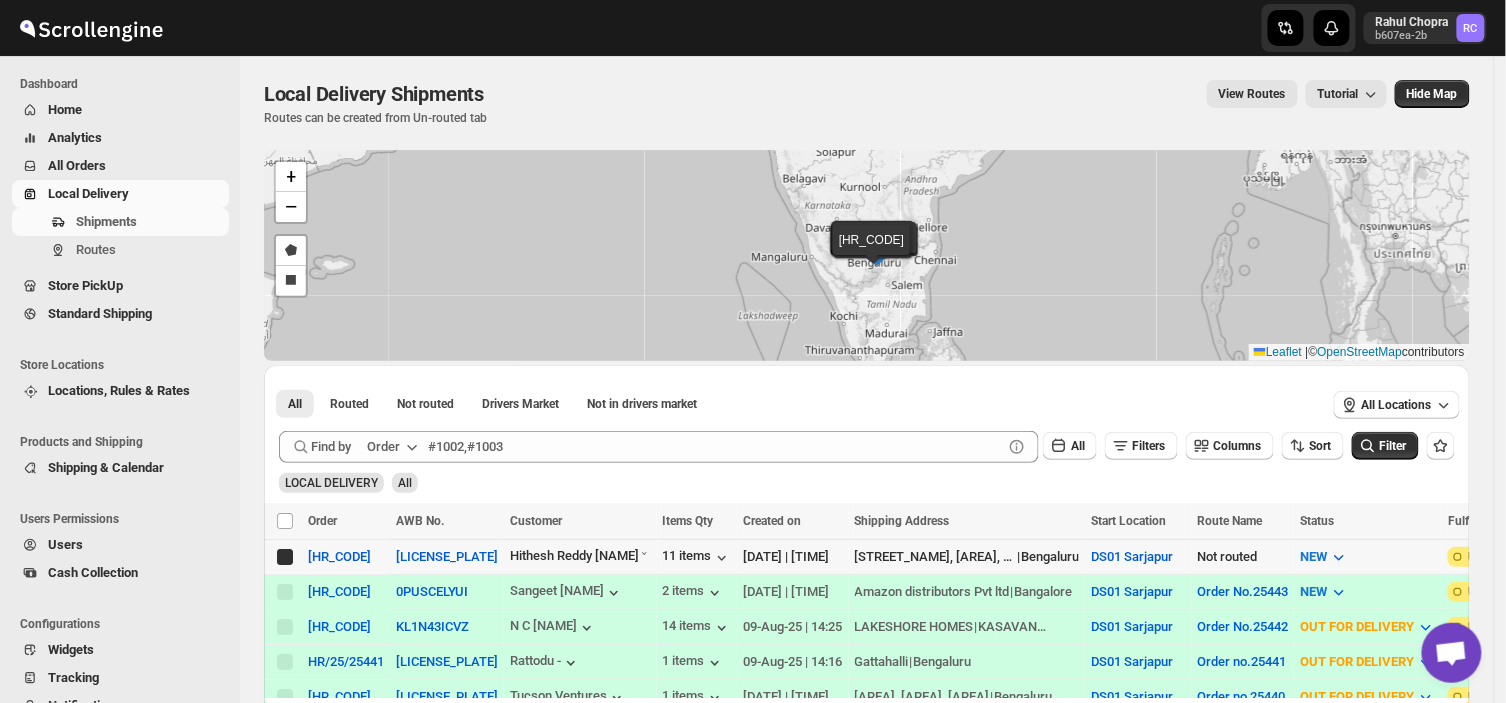 checkbox on "true" 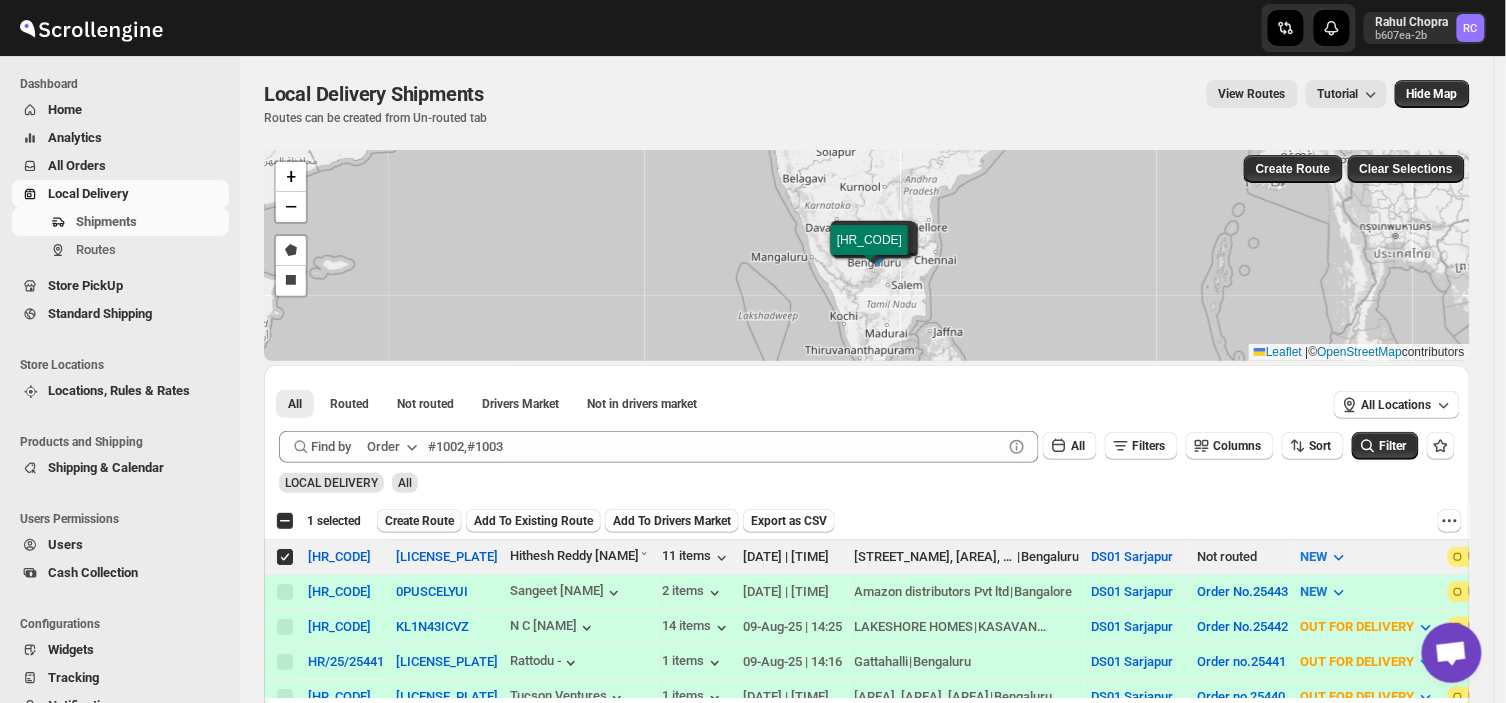 click on "Create Route" at bounding box center [419, 521] 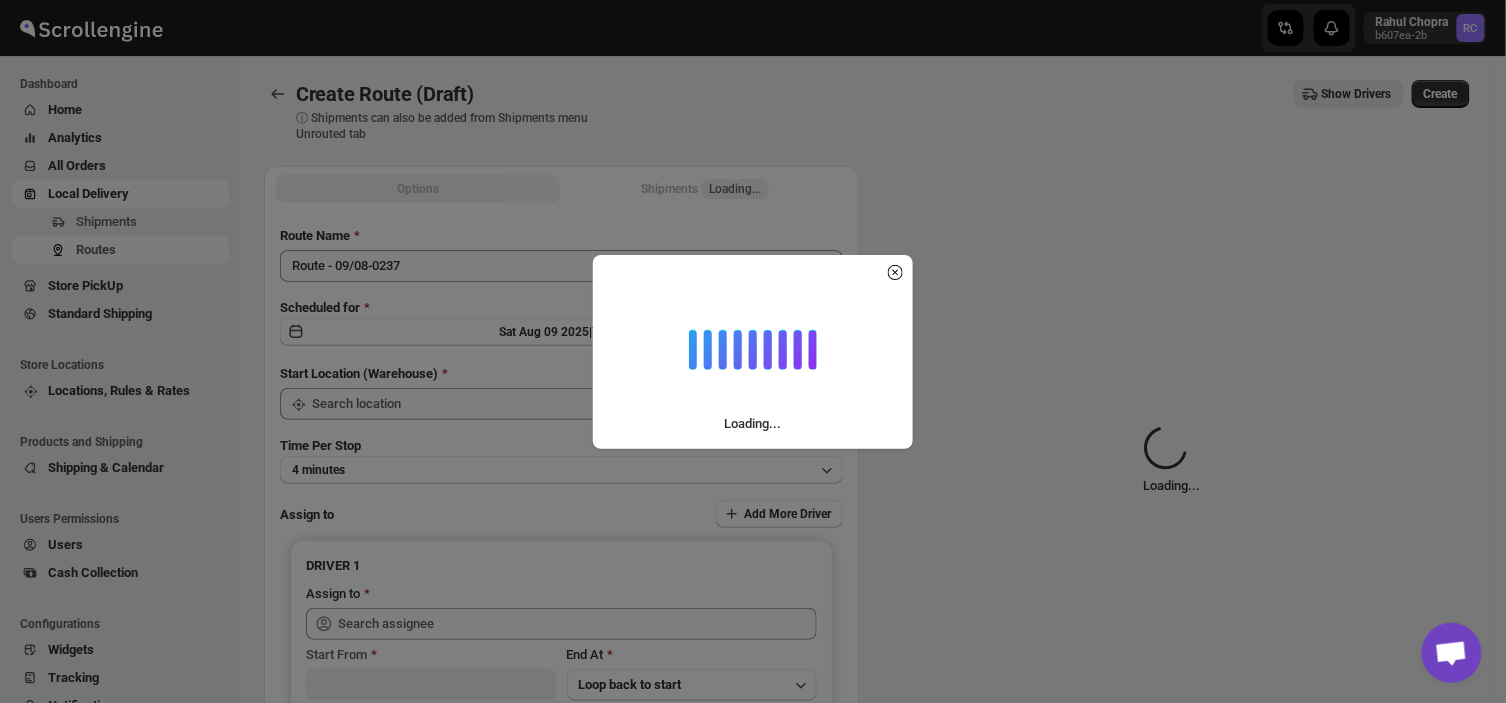 type on "DS01 Sarjapur" 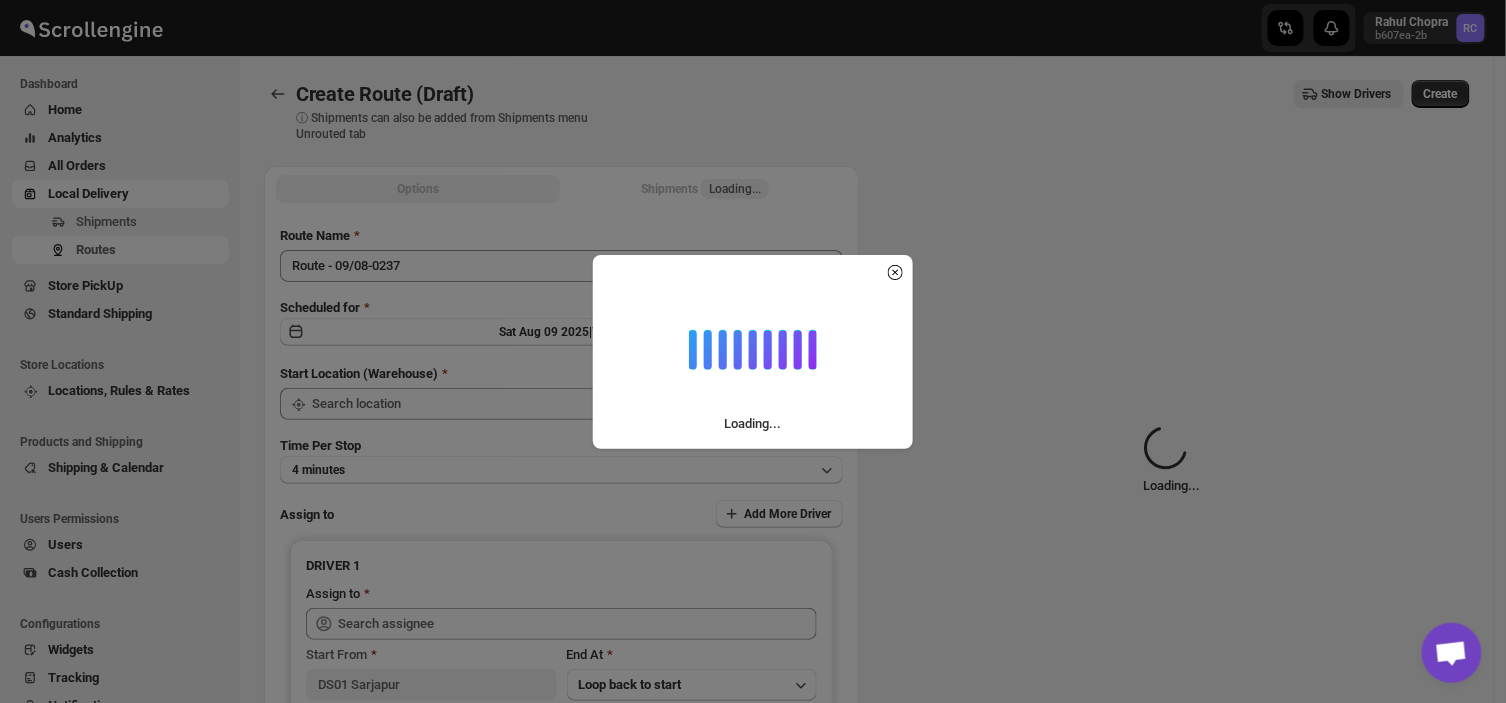 type on "DS01 Sarjapur" 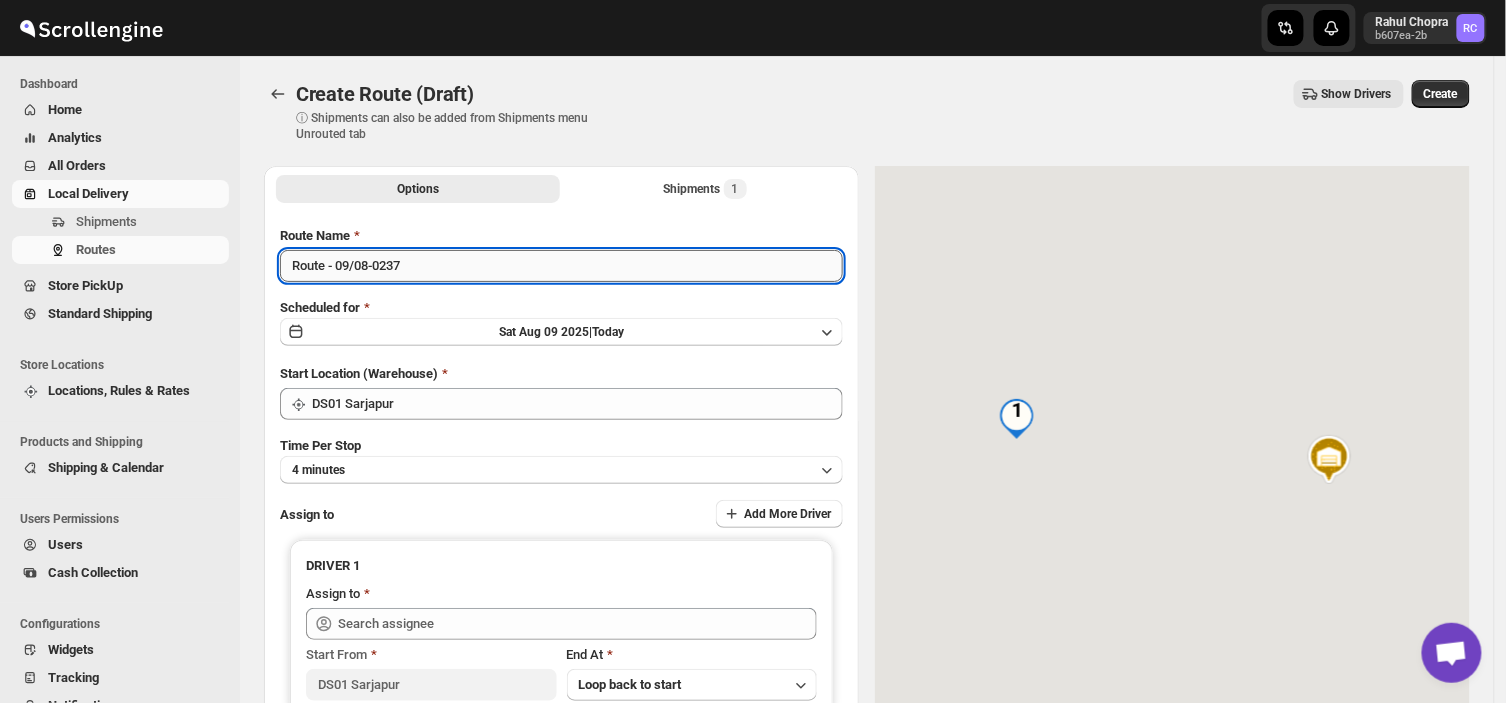 click on "Route - 09/08-0237" at bounding box center (561, 266) 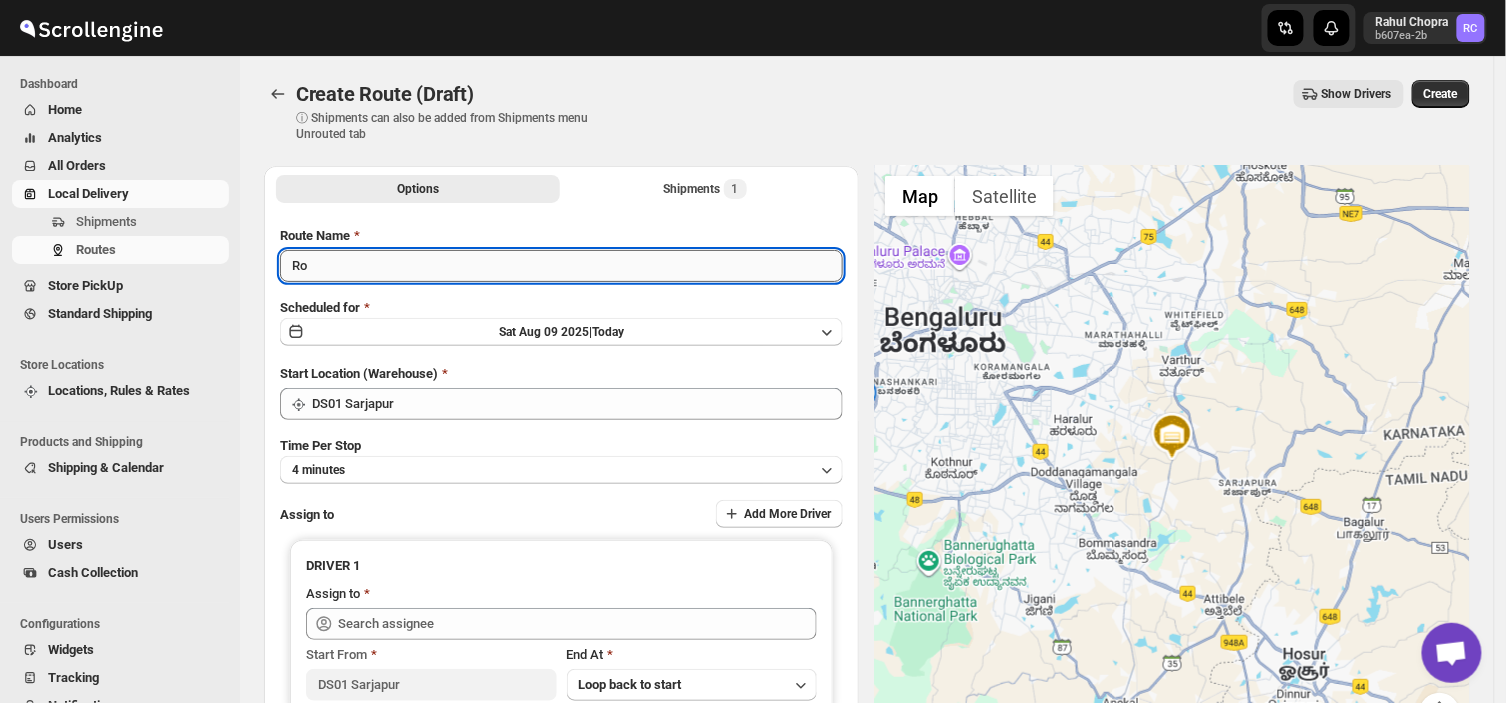 type on "R" 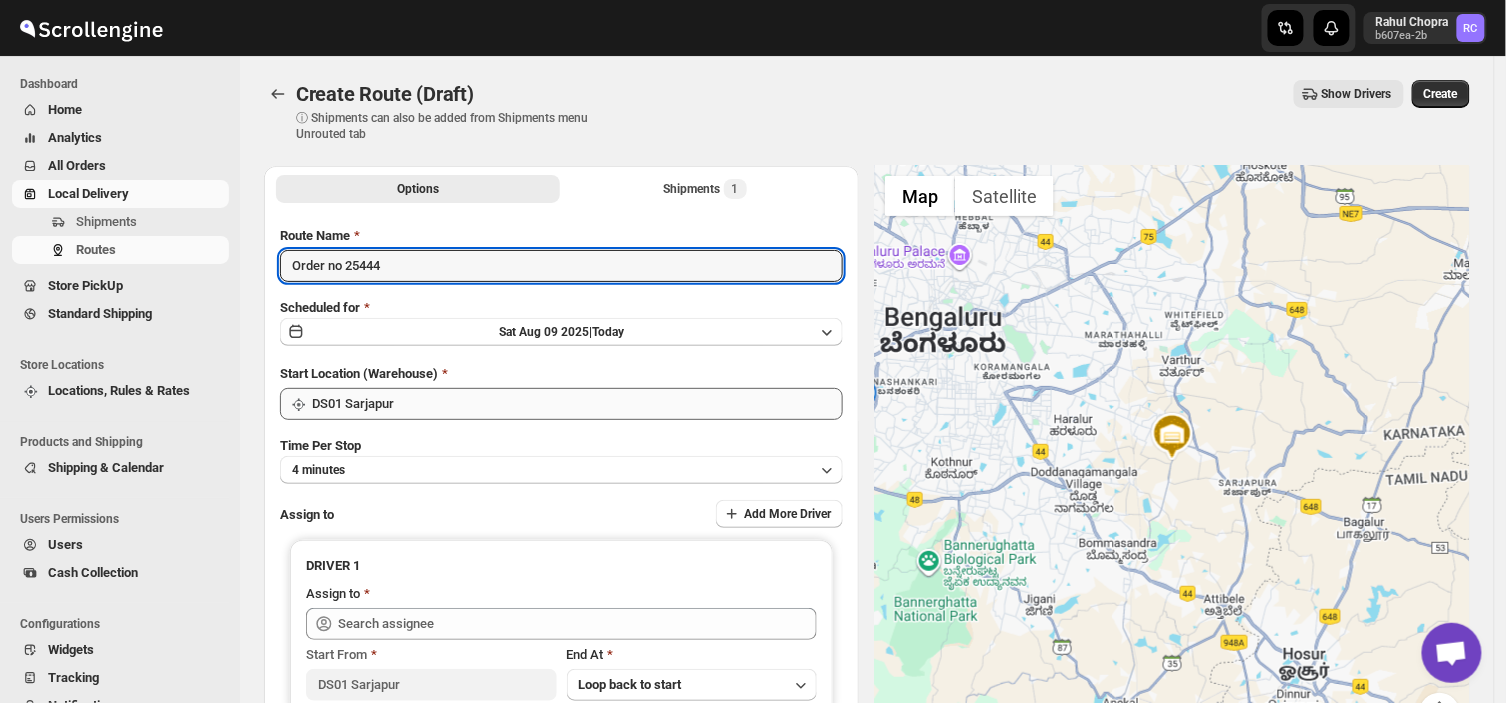 type on "Order no 25444" 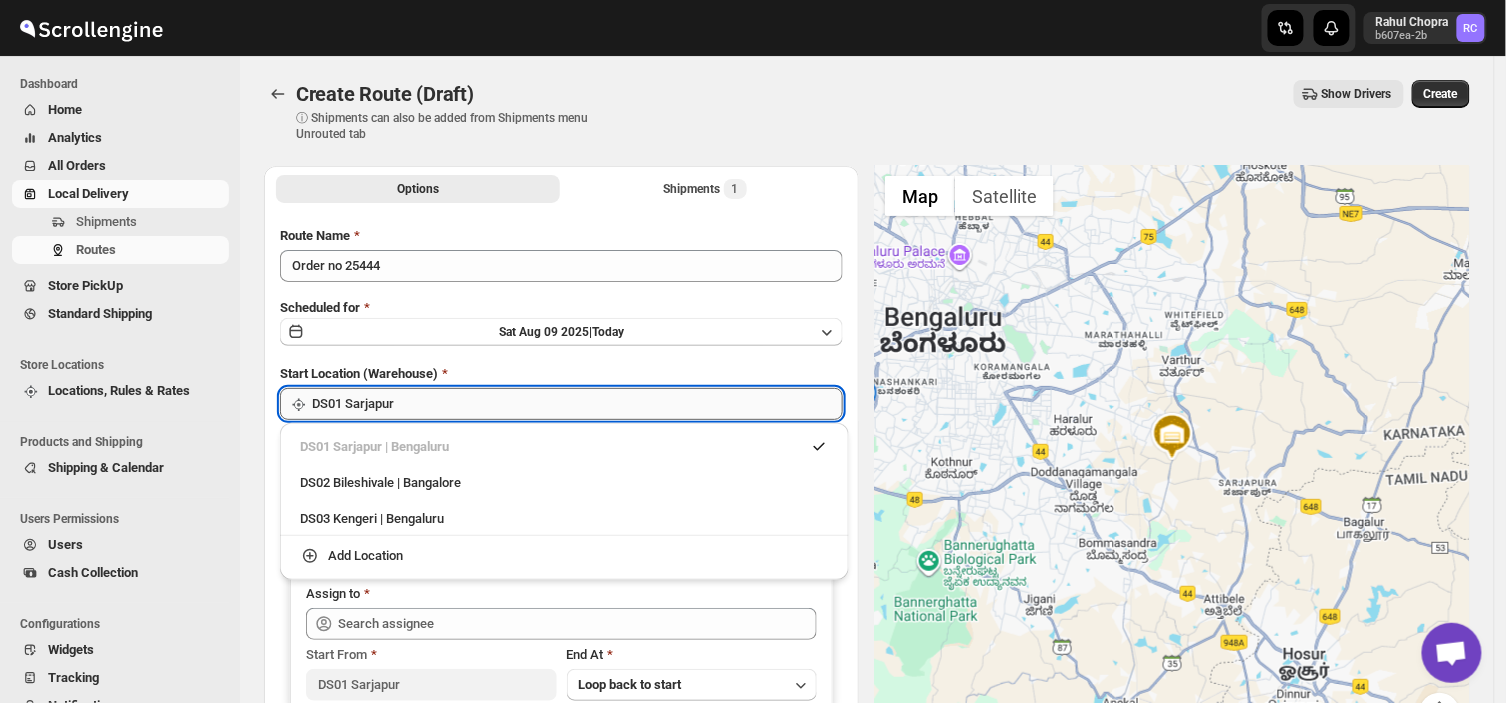 click on "DS01 Sarjapur" at bounding box center [577, 404] 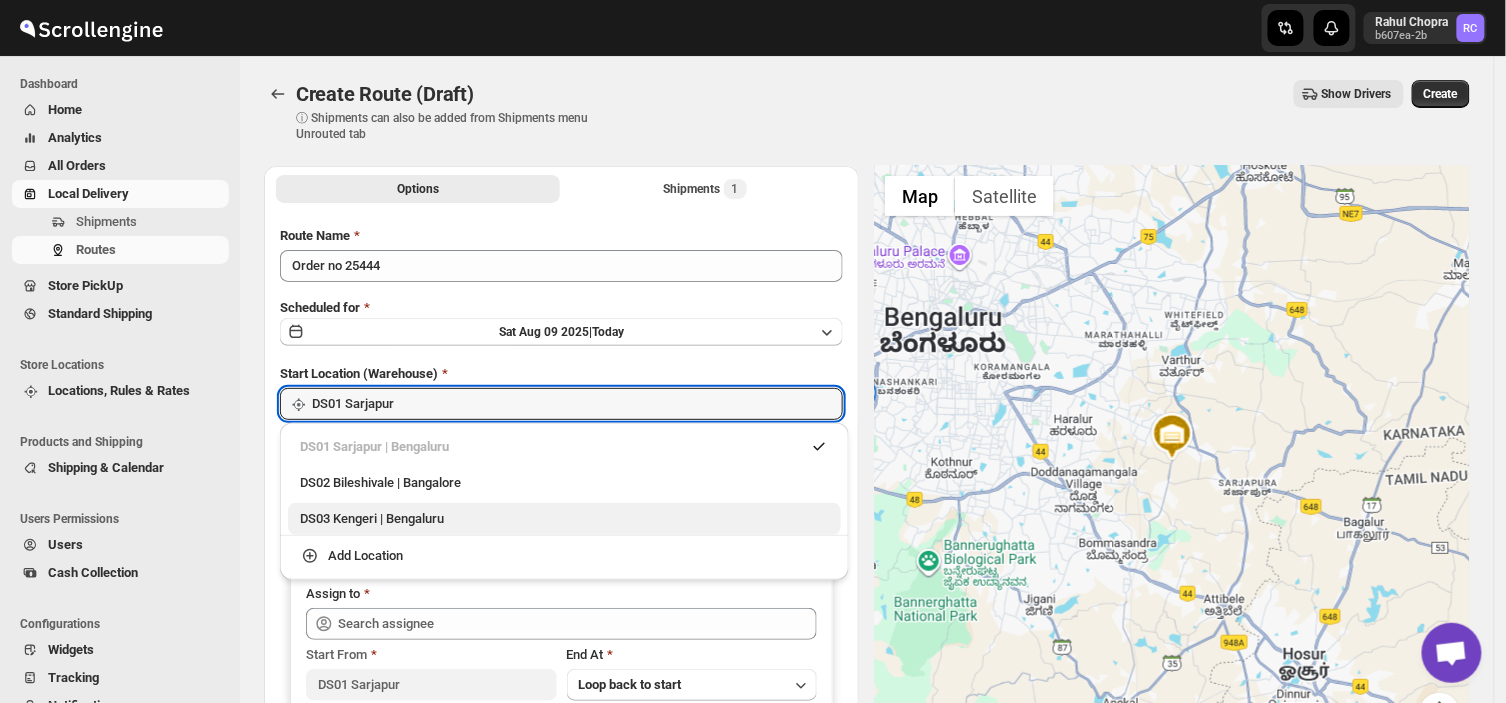 click on "DS03 Kengeri | Bengaluru" at bounding box center (564, 519) 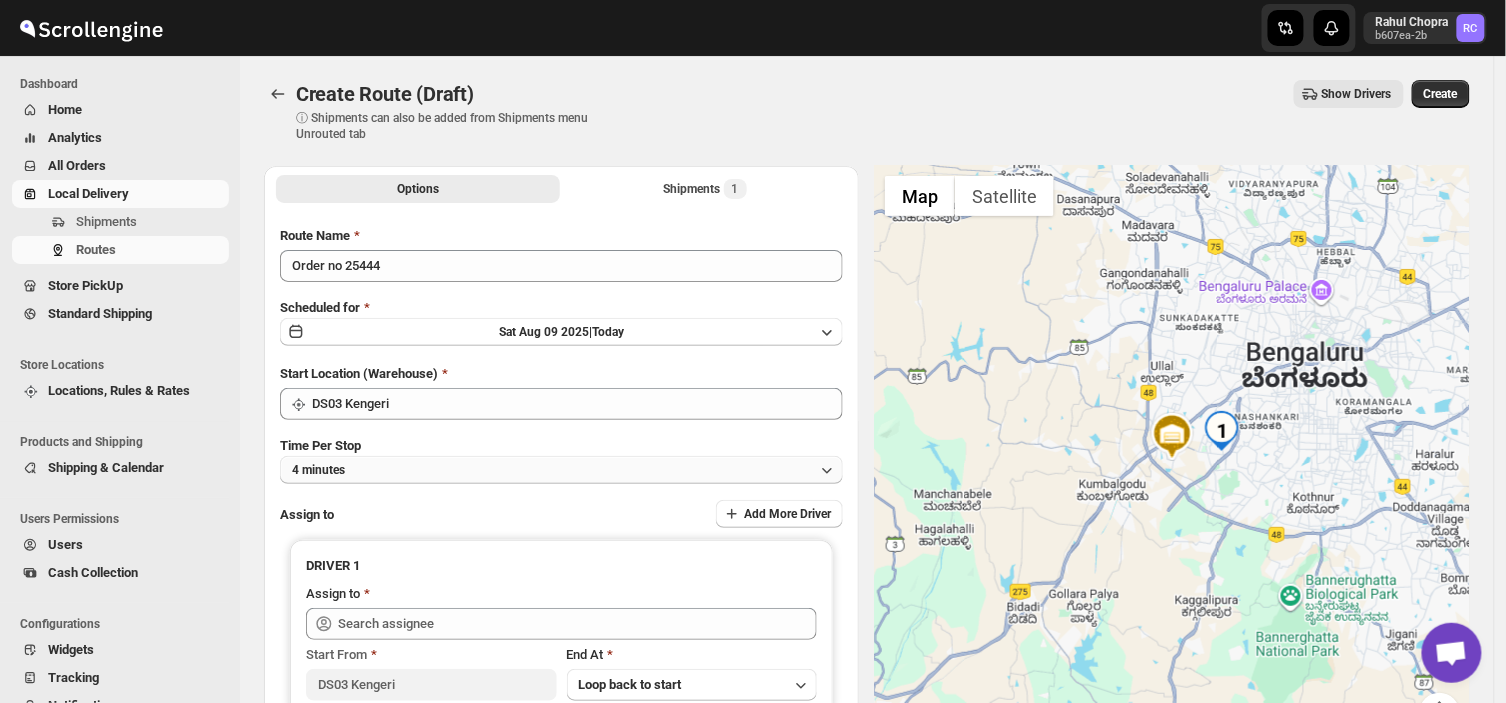 click on "4 minutes" at bounding box center [561, 470] 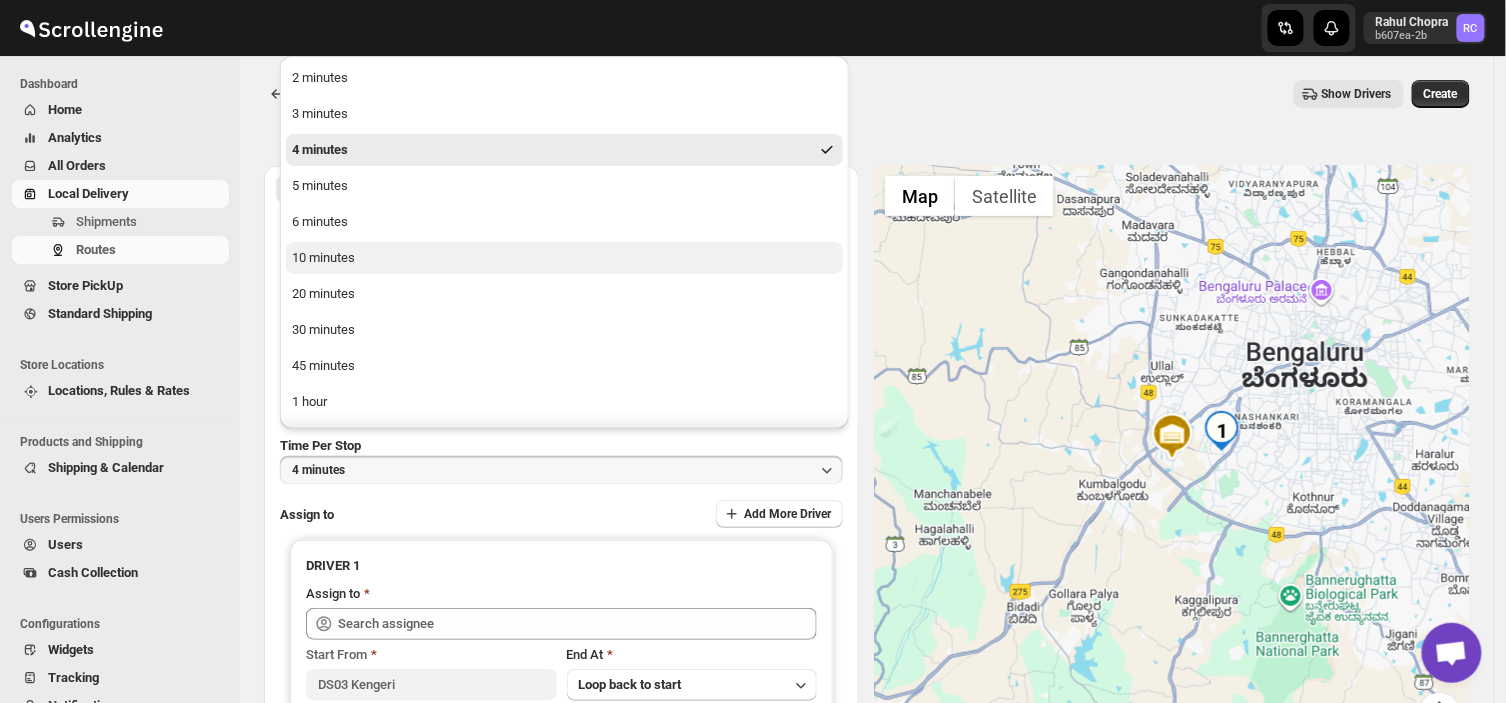 click on "10 minutes" at bounding box center (564, 258) 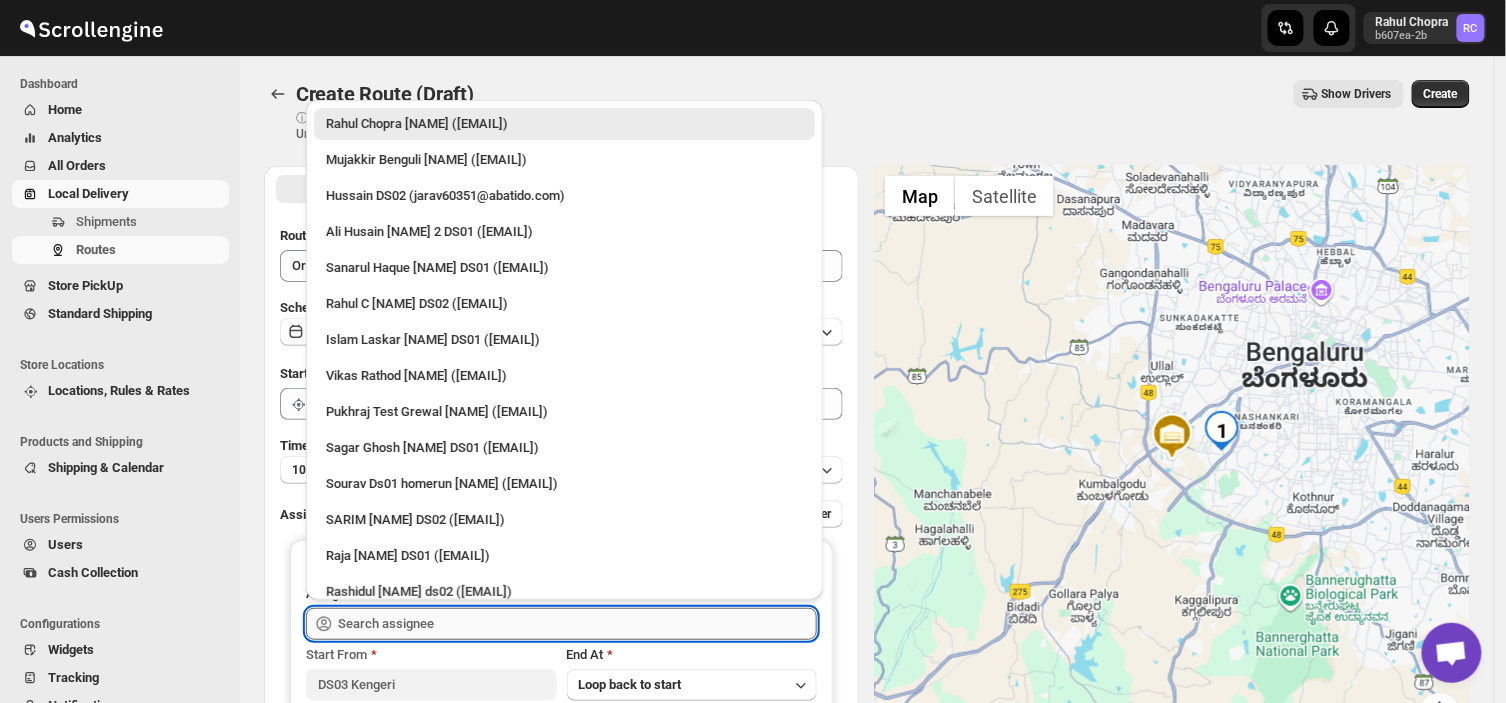 click at bounding box center [577, 624] 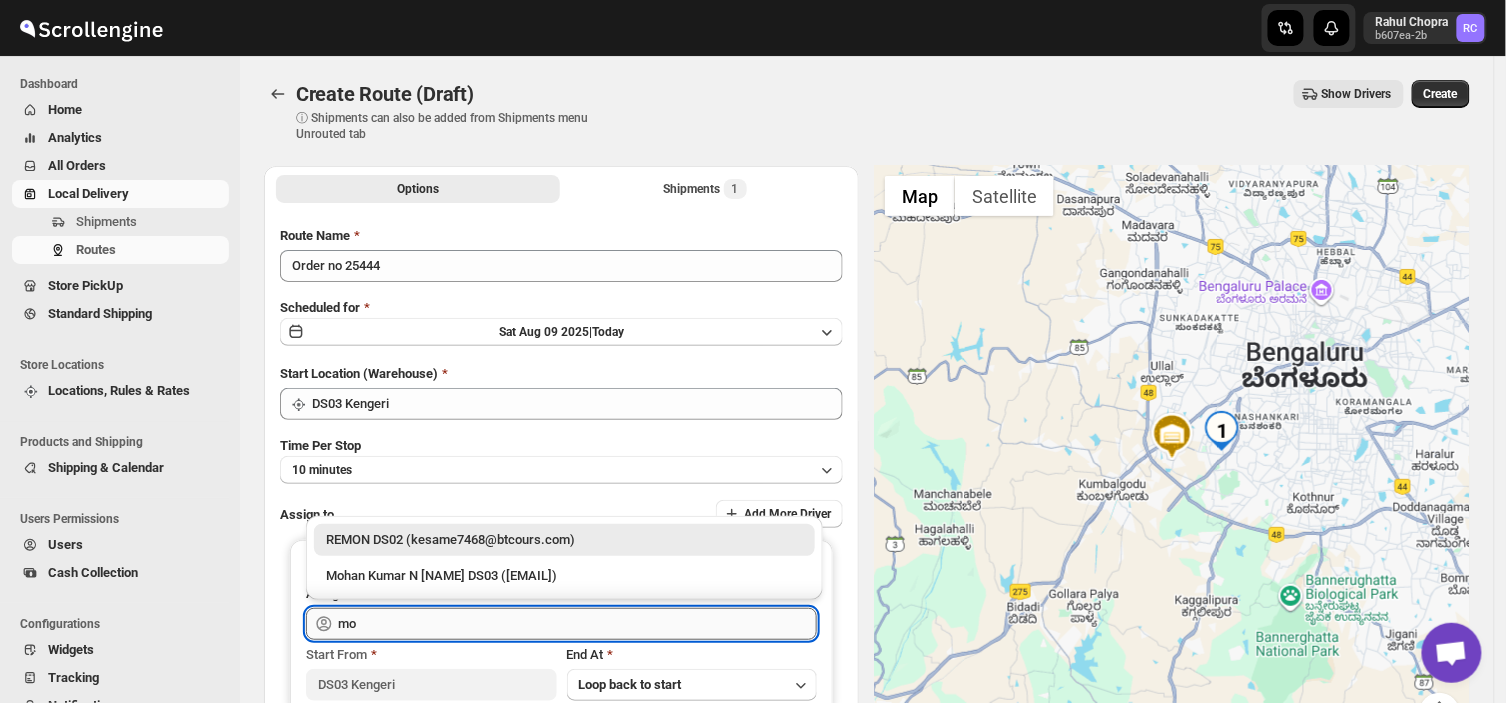 type on "m" 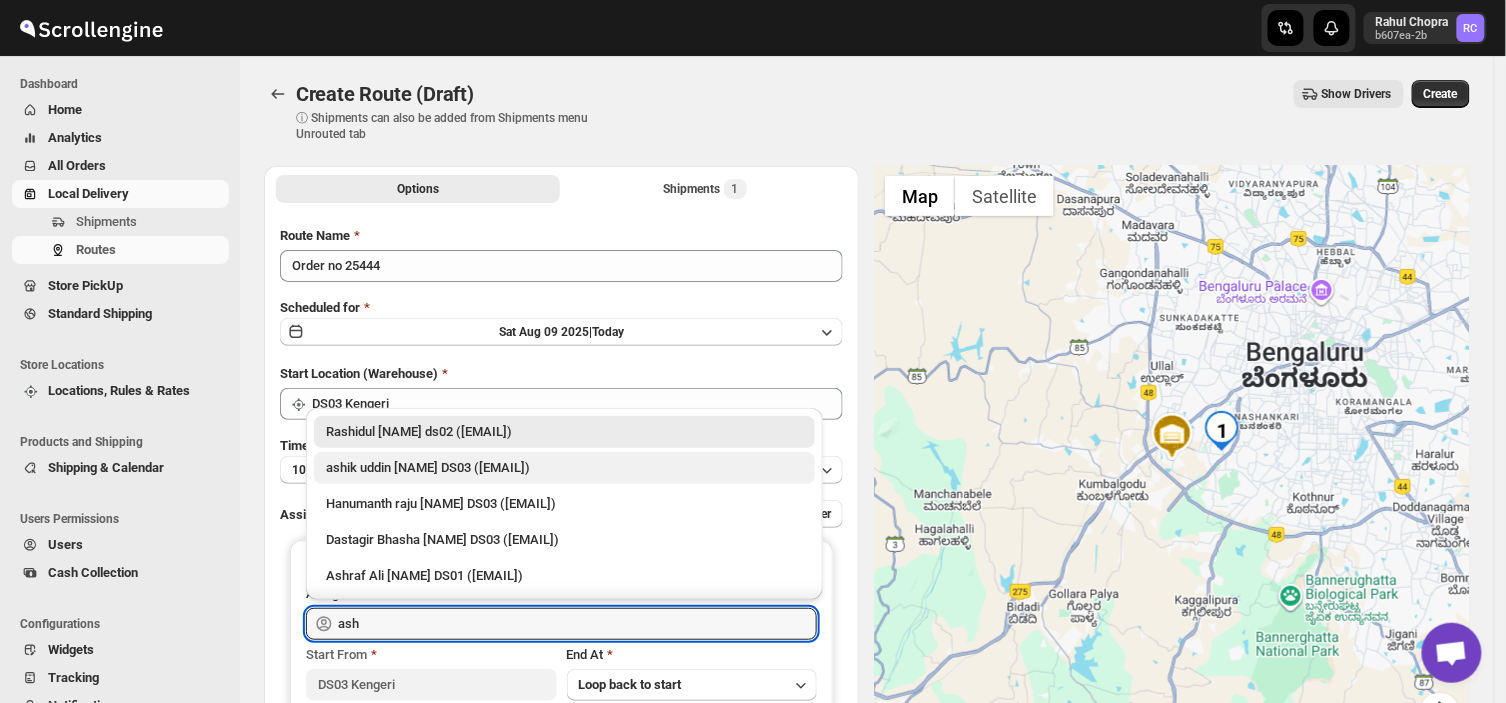 click on "ashik uddin [NAME] DS03 ([EMAIL])" at bounding box center [564, 468] 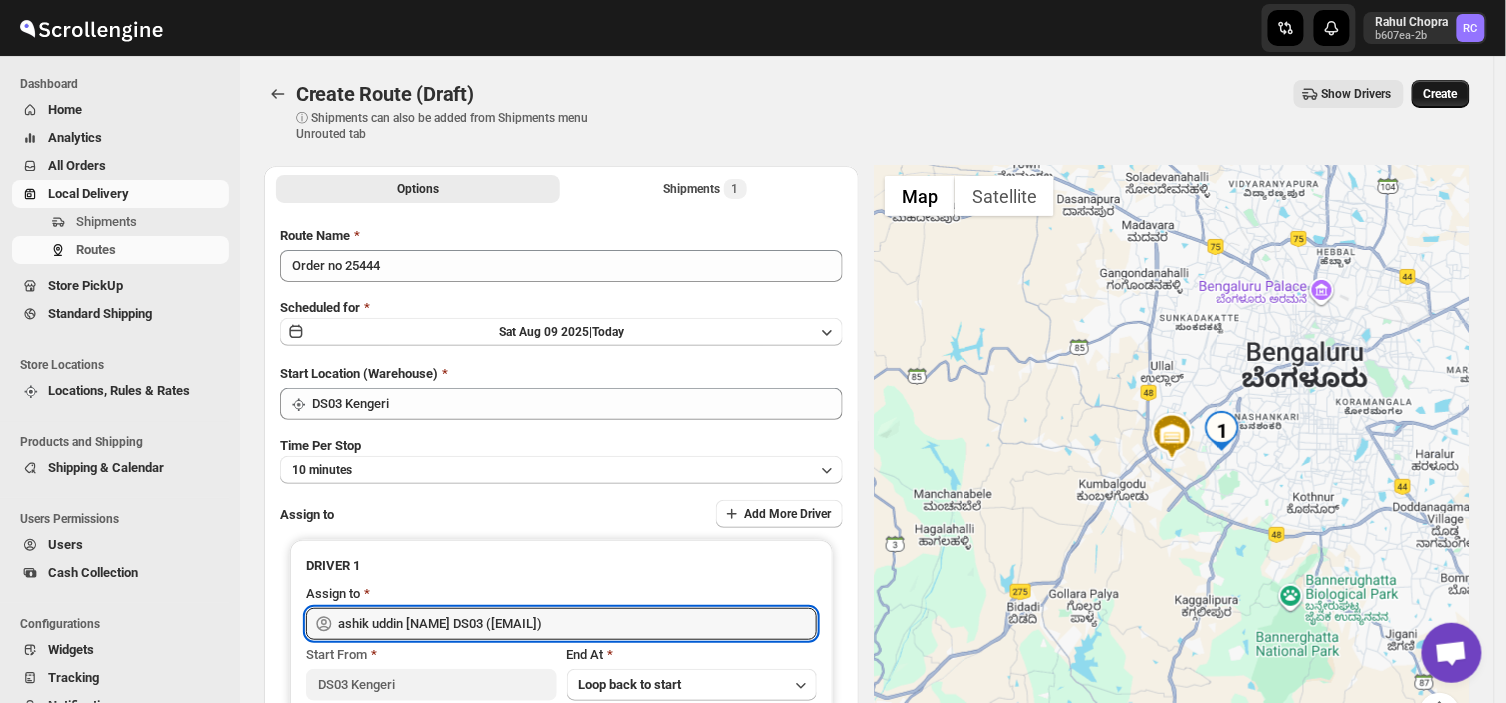 type on "ashik uddin [NAME] DS03 ([EMAIL])" 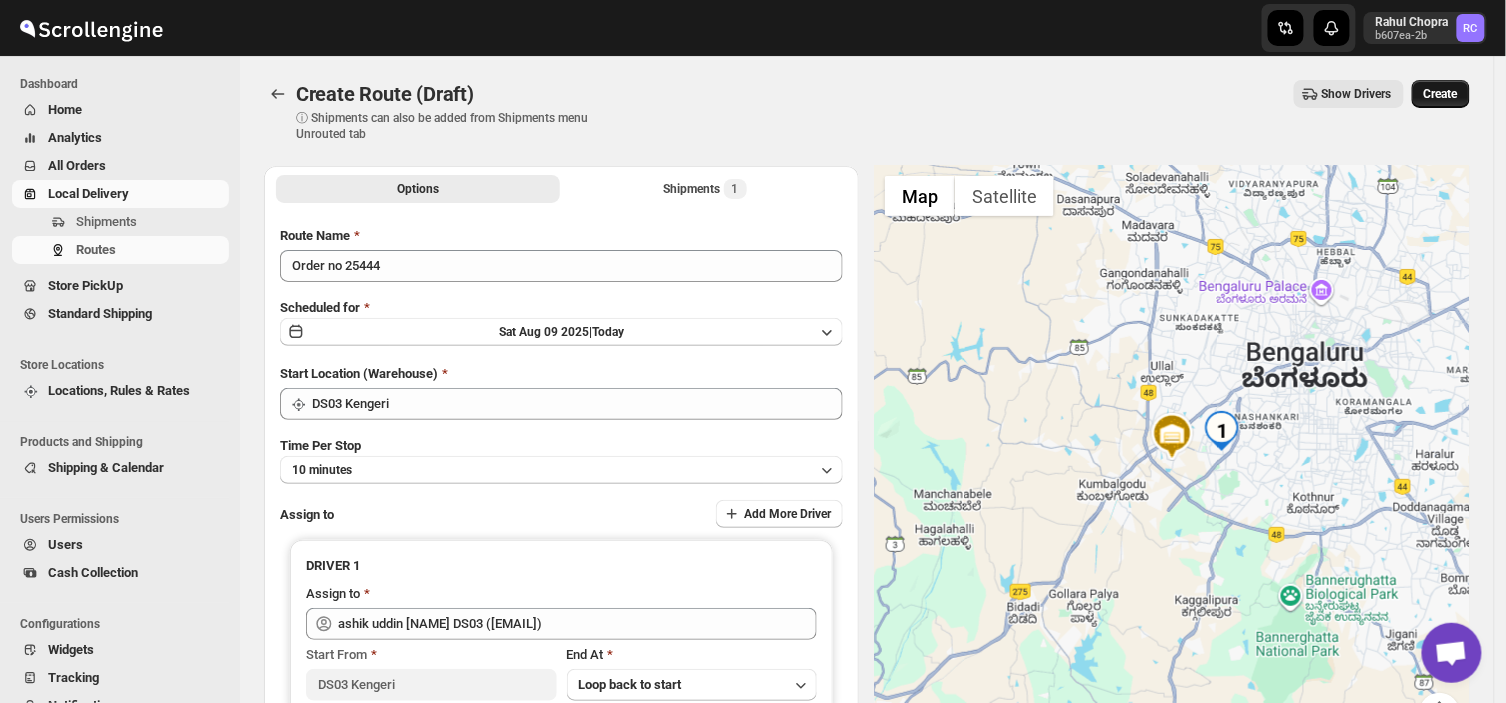 click on "Create" at bounding box center [1441, 94] 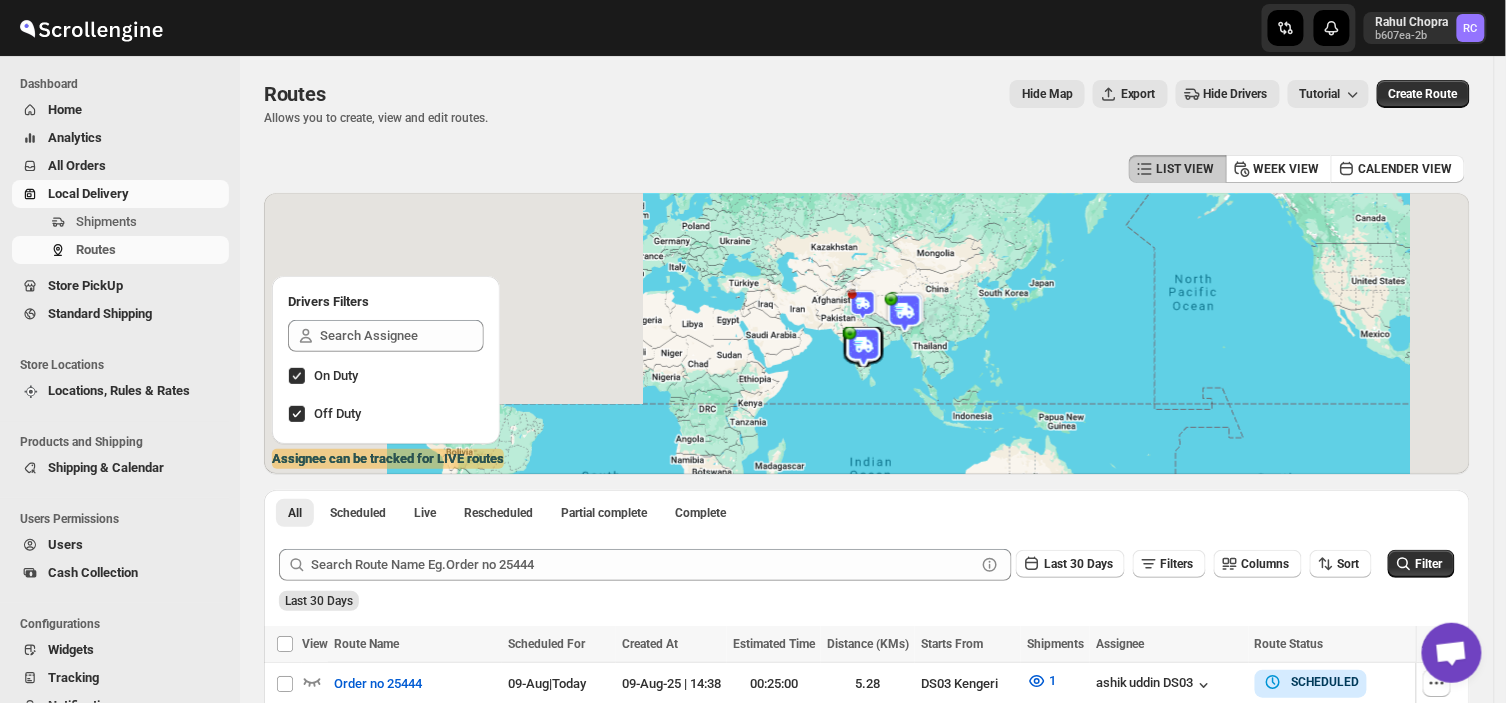 scroll, scrollTop: 175, scrollLeft: 0, axis: vertical 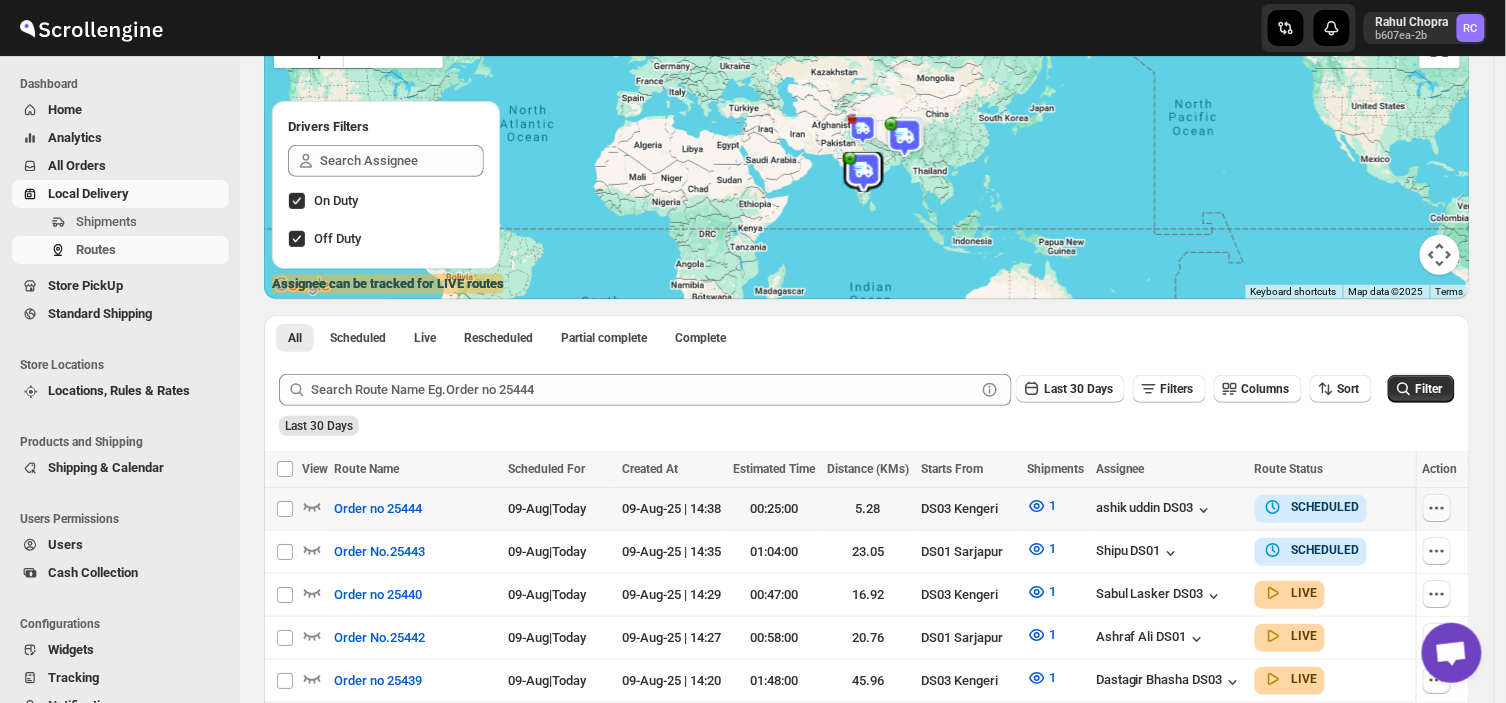 click at bounding box center (1437, 508) 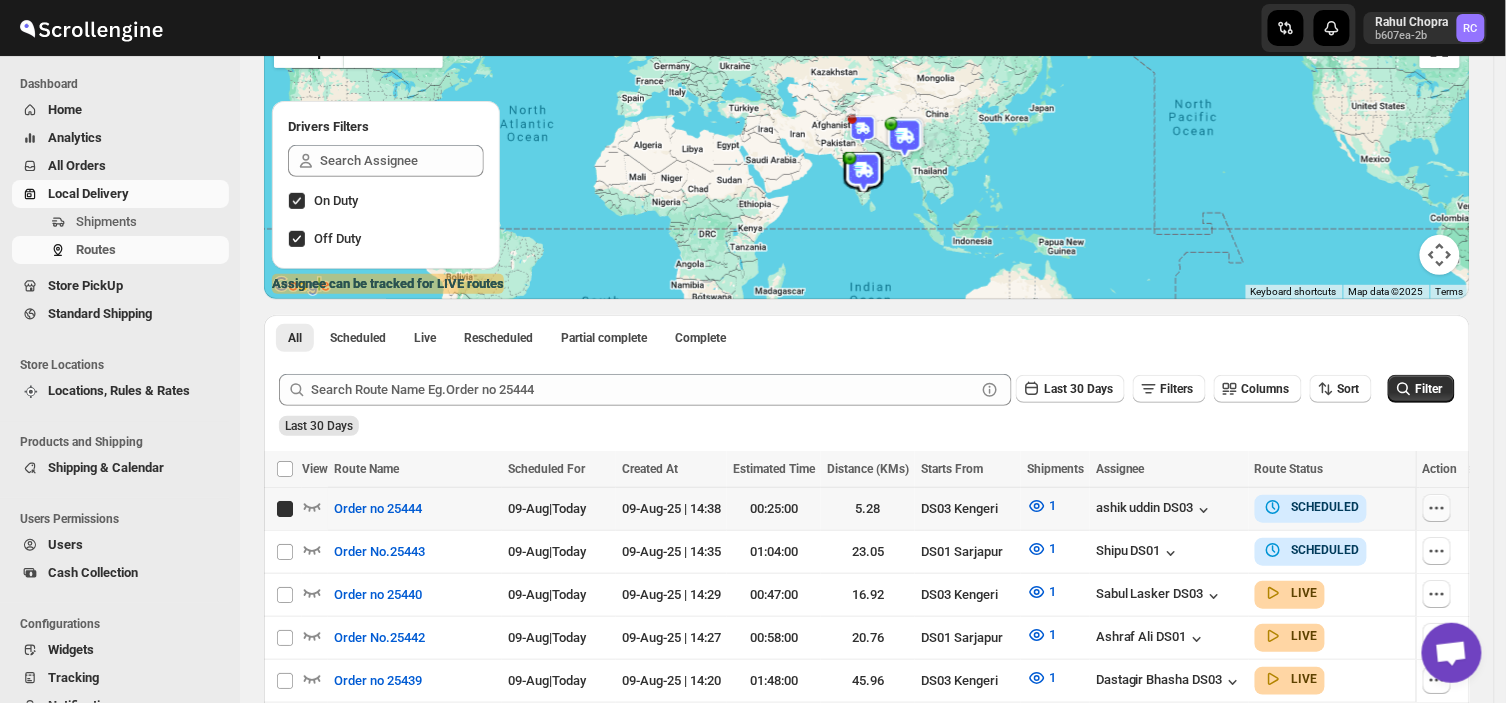 click at bounding box center (1437, 508) 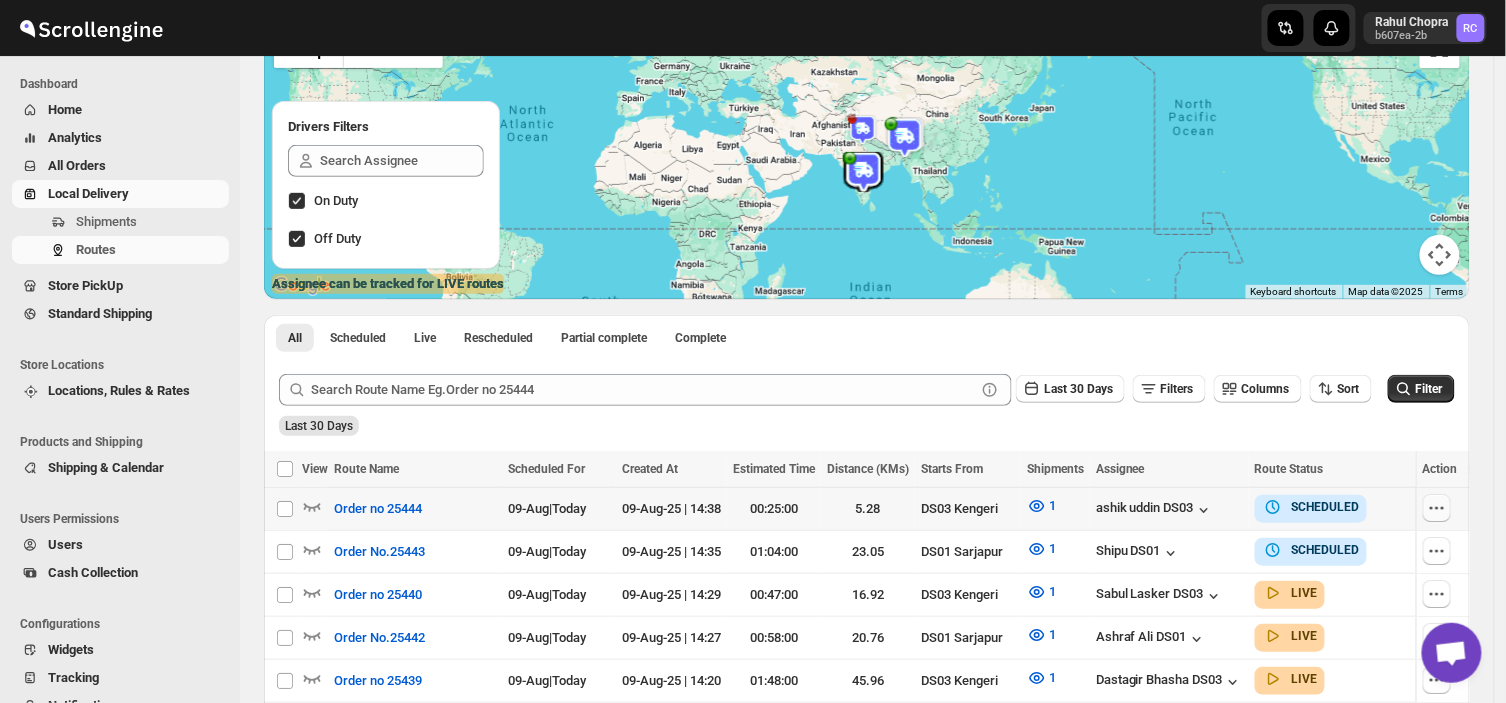 click at bounding box center [1437, 508] 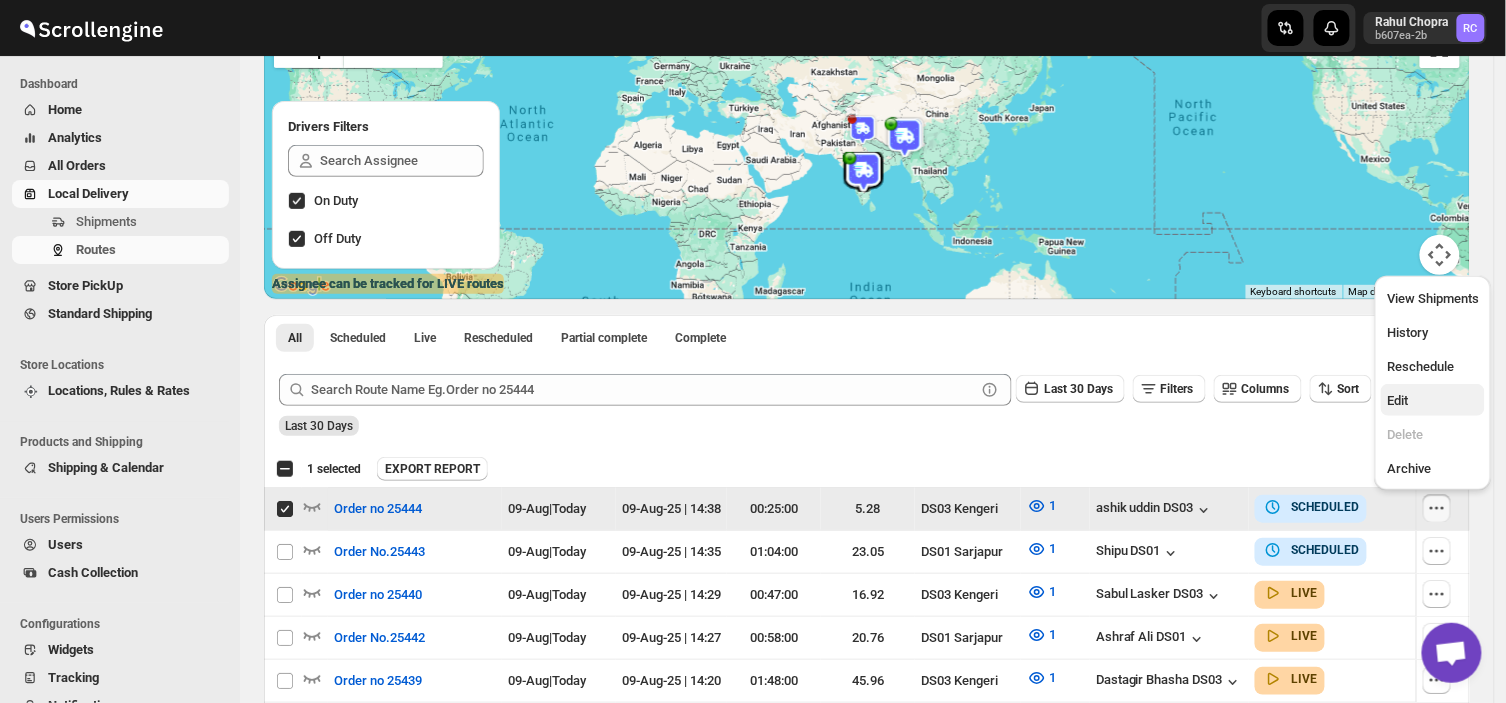 click on "Edit" at bounding box center [1397, 400] 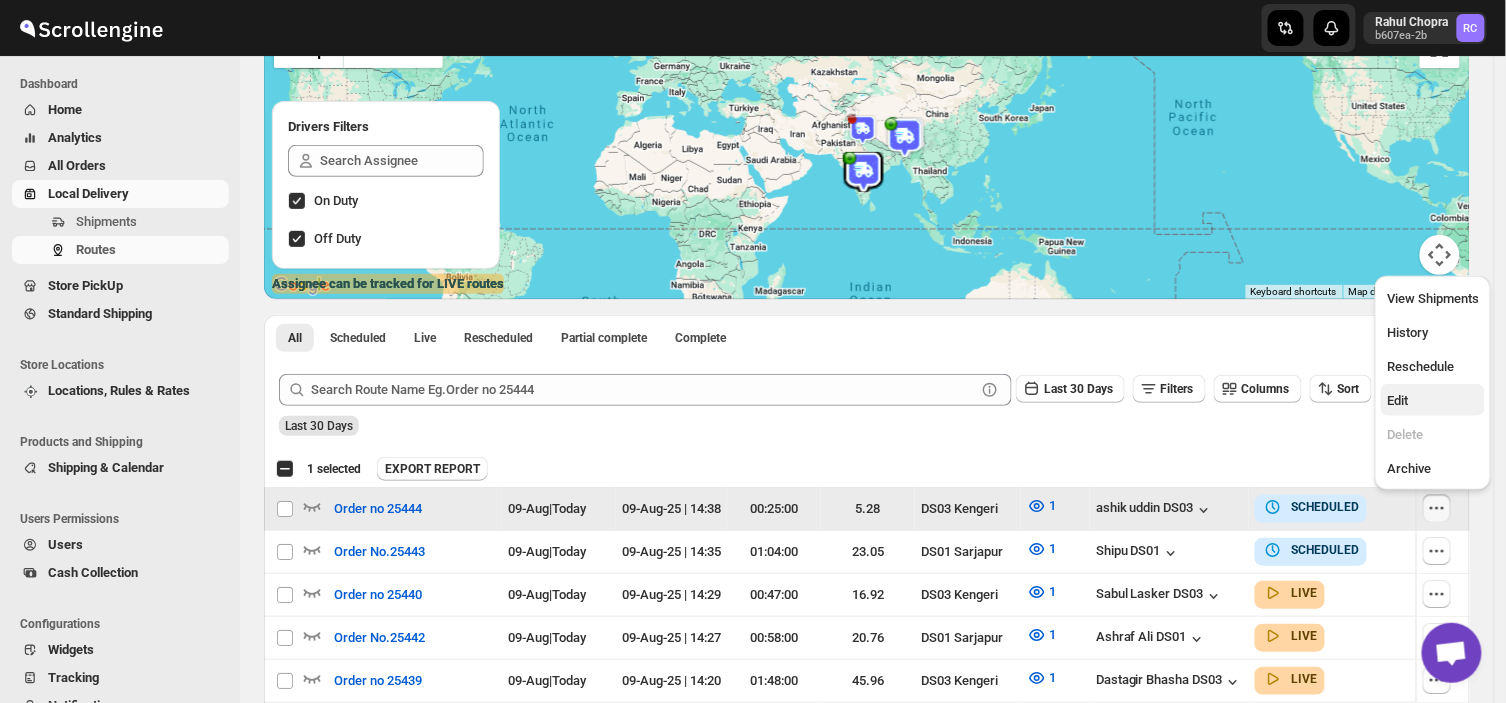 checkbox on "false" 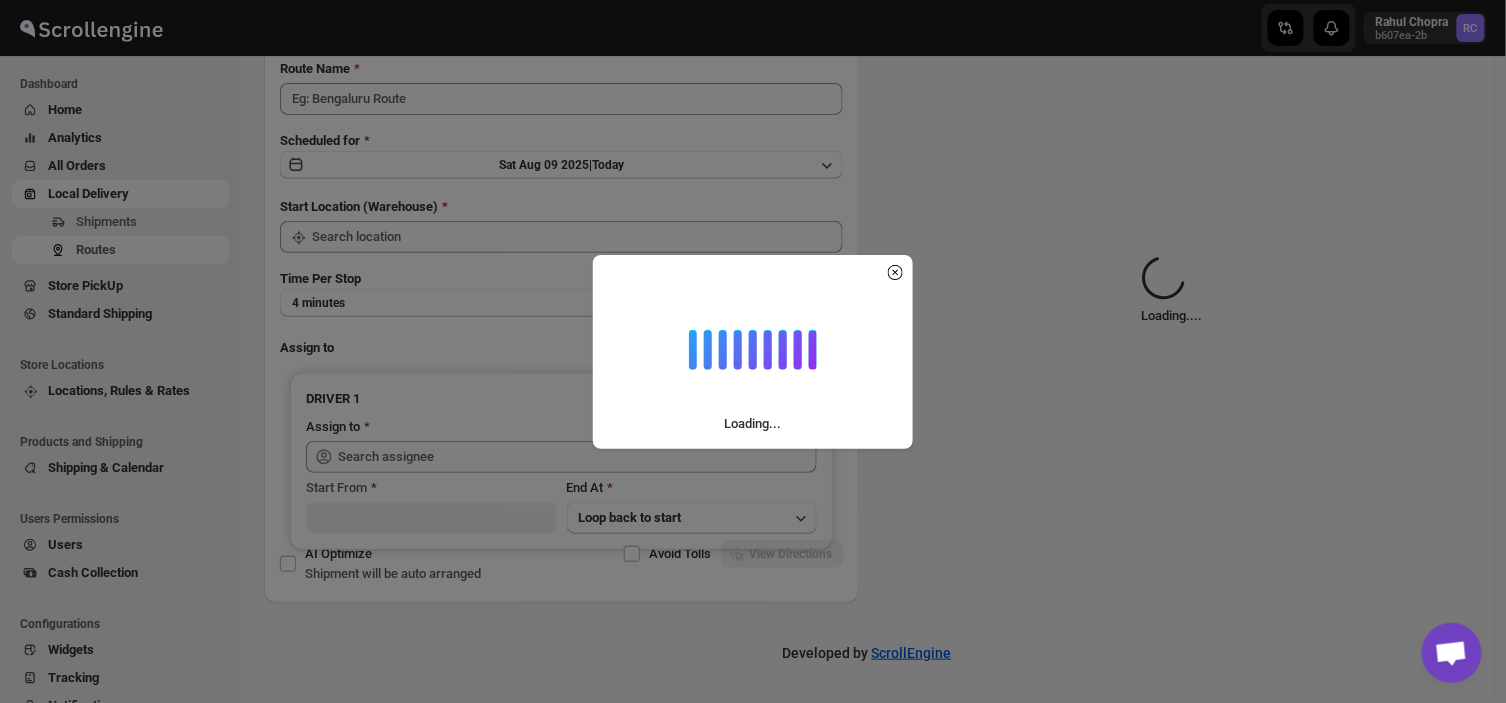 scroll, scrollTop: 0, scrollLeft: 0, axis: both 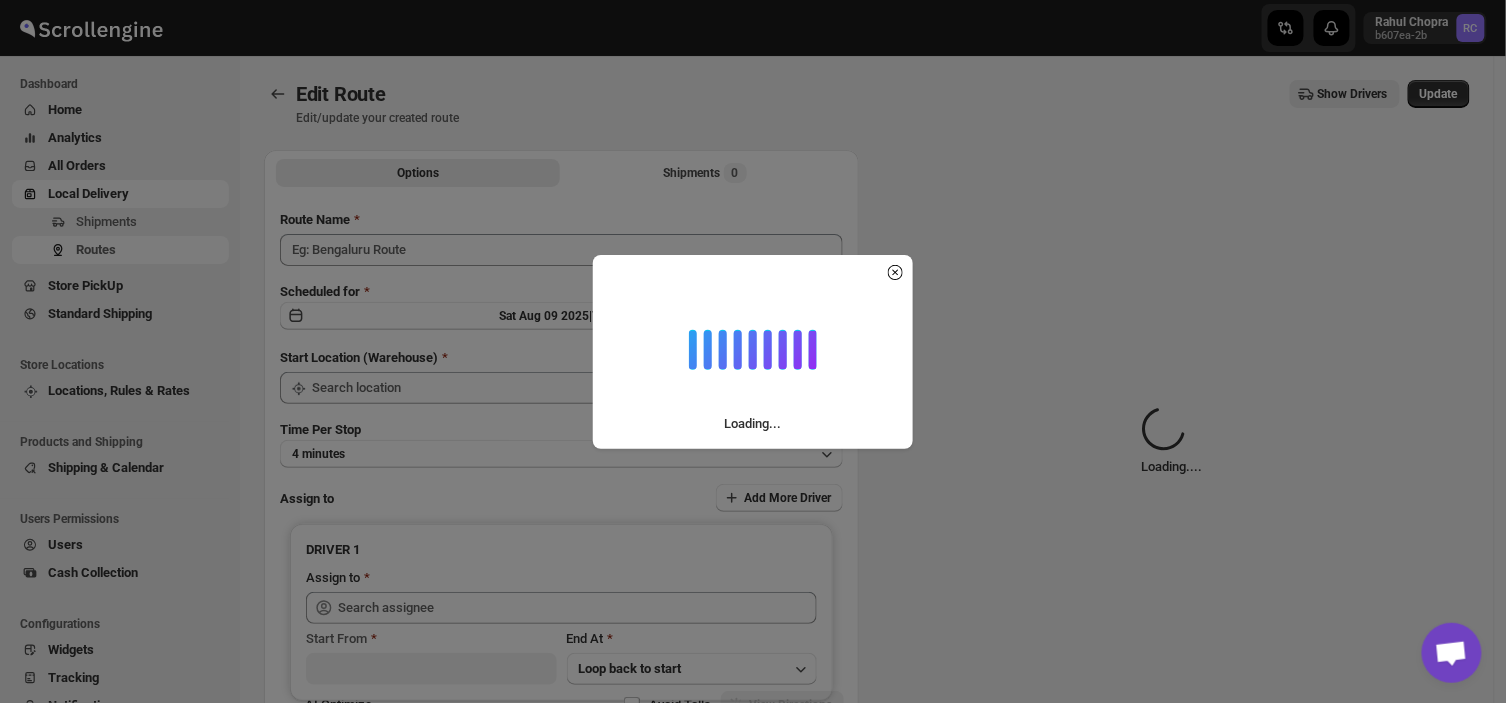 type on "Order no 25444" 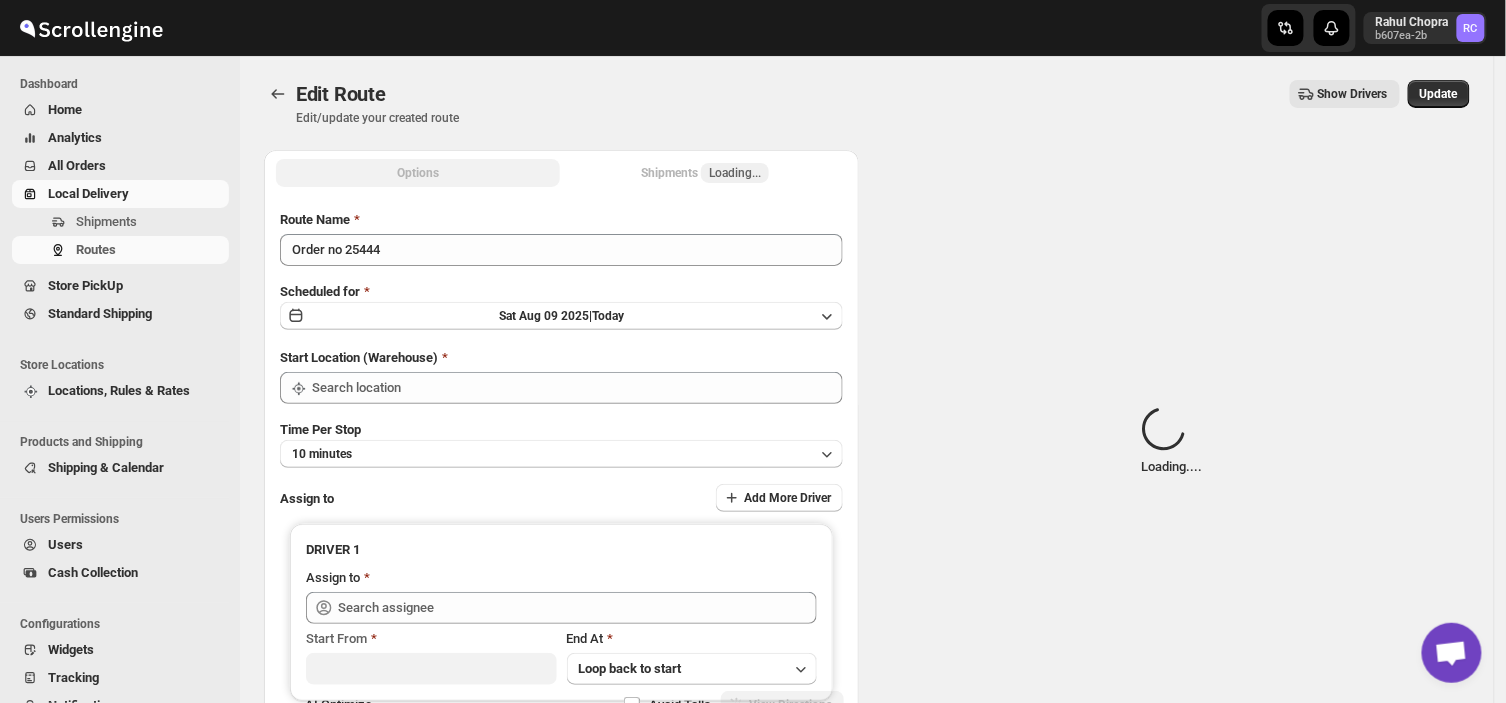 type on "DS03 Kengeri" 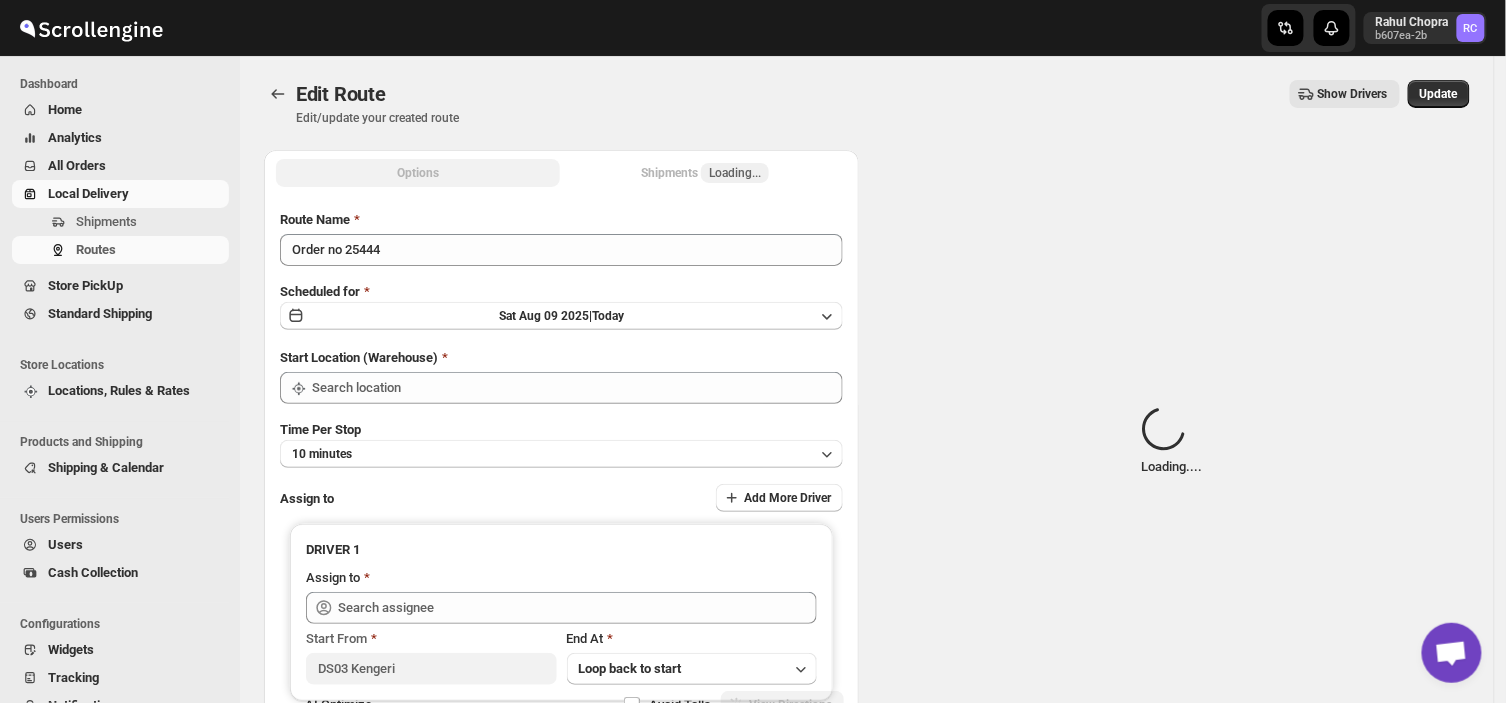 type on "DS03 Kengeri" 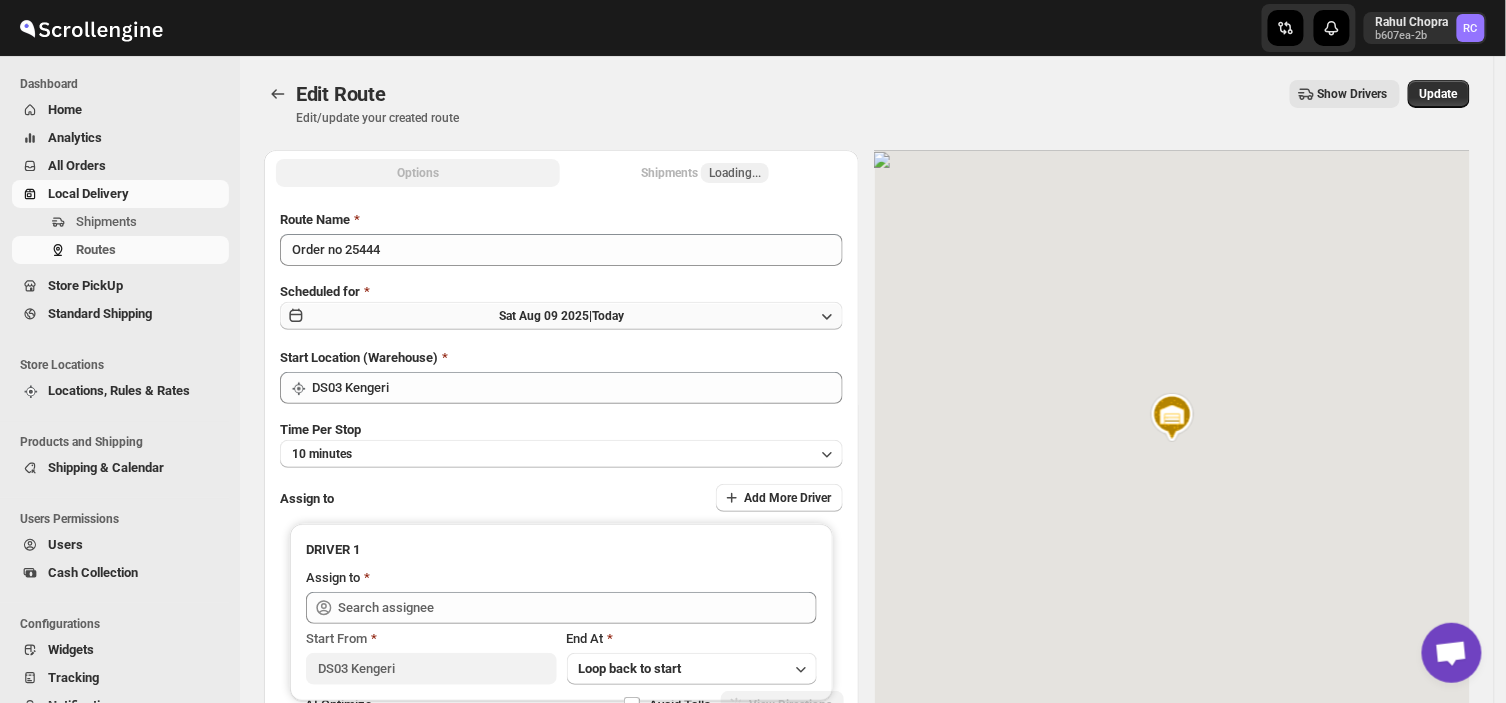 type on "ashik uddin [NAME] DS03 ([EMAIL])" 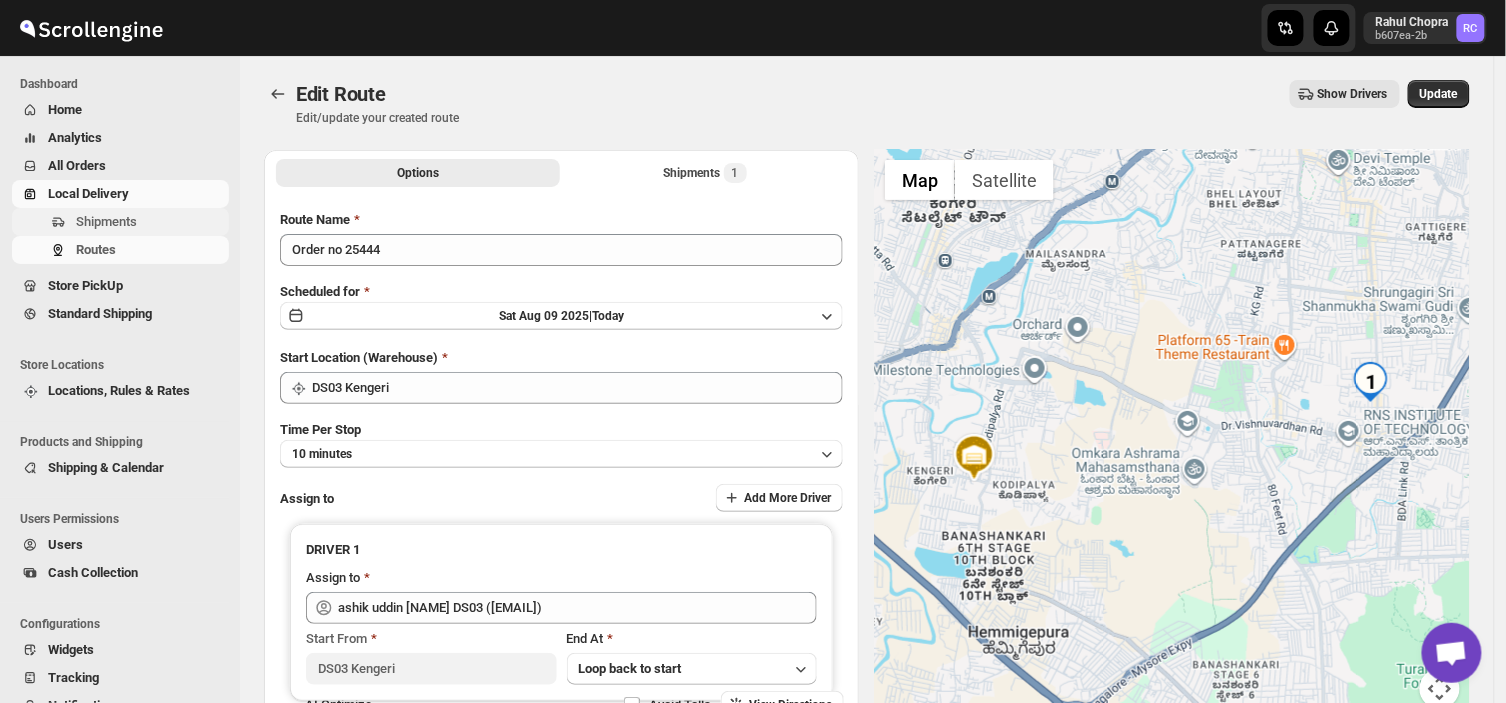click on "Shipments" at bounding box center [106, 221] 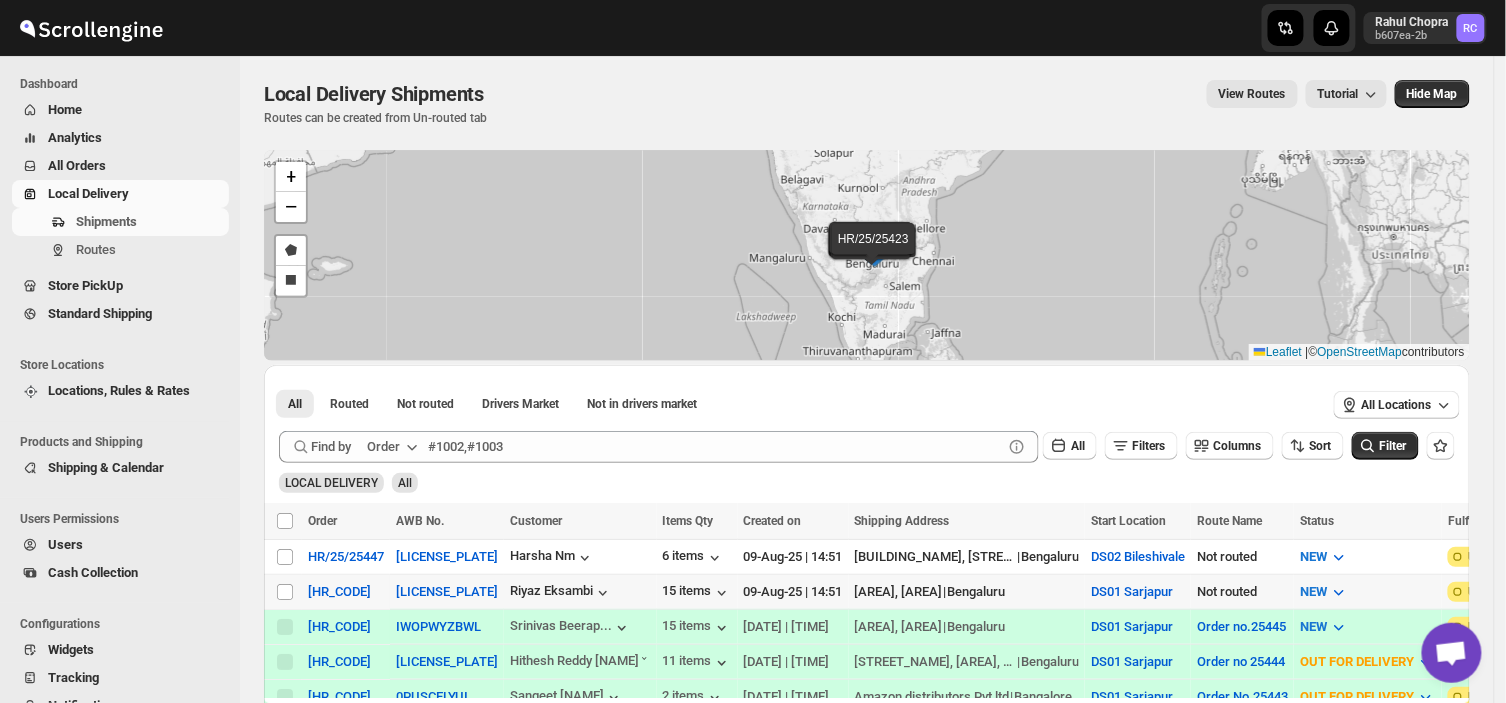 click on "Select shipment" at bounding box center [283, 591] 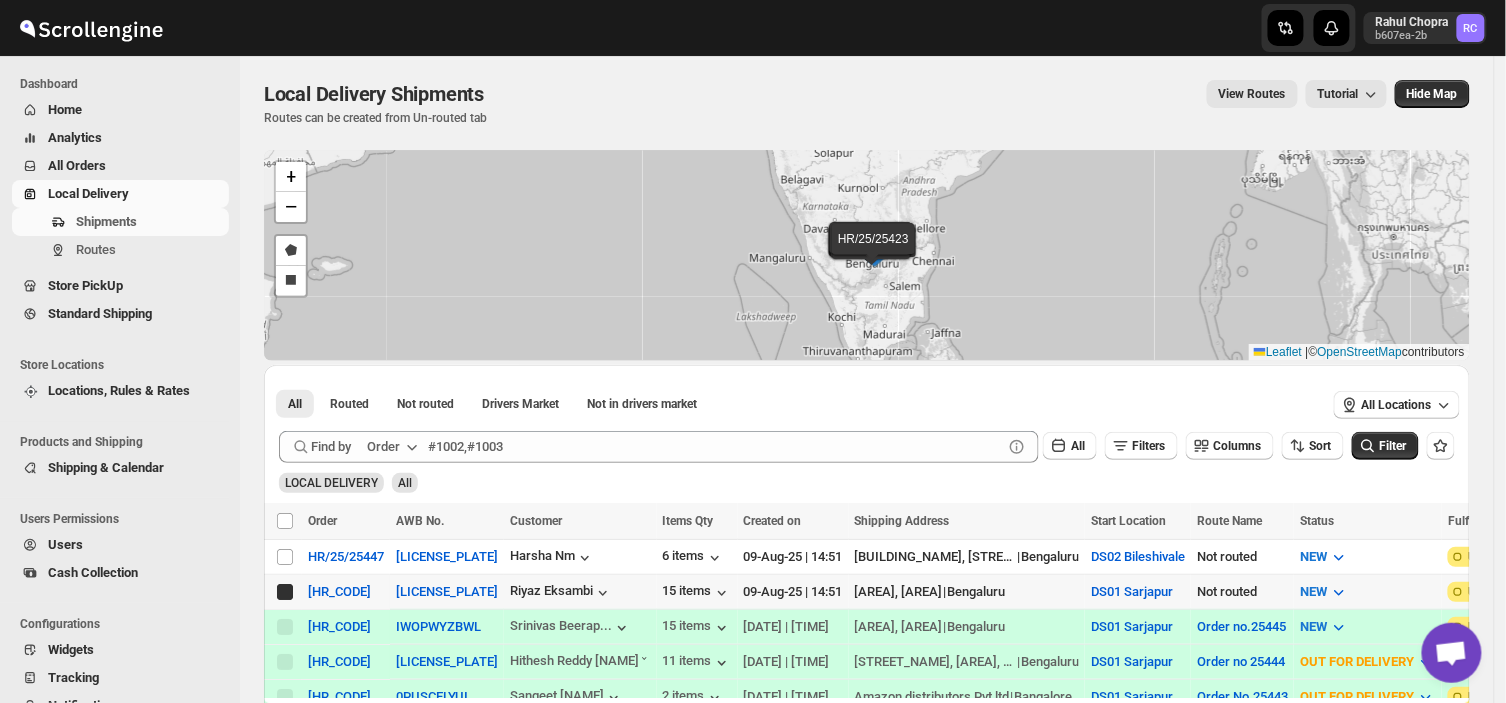 checkbox on "true" 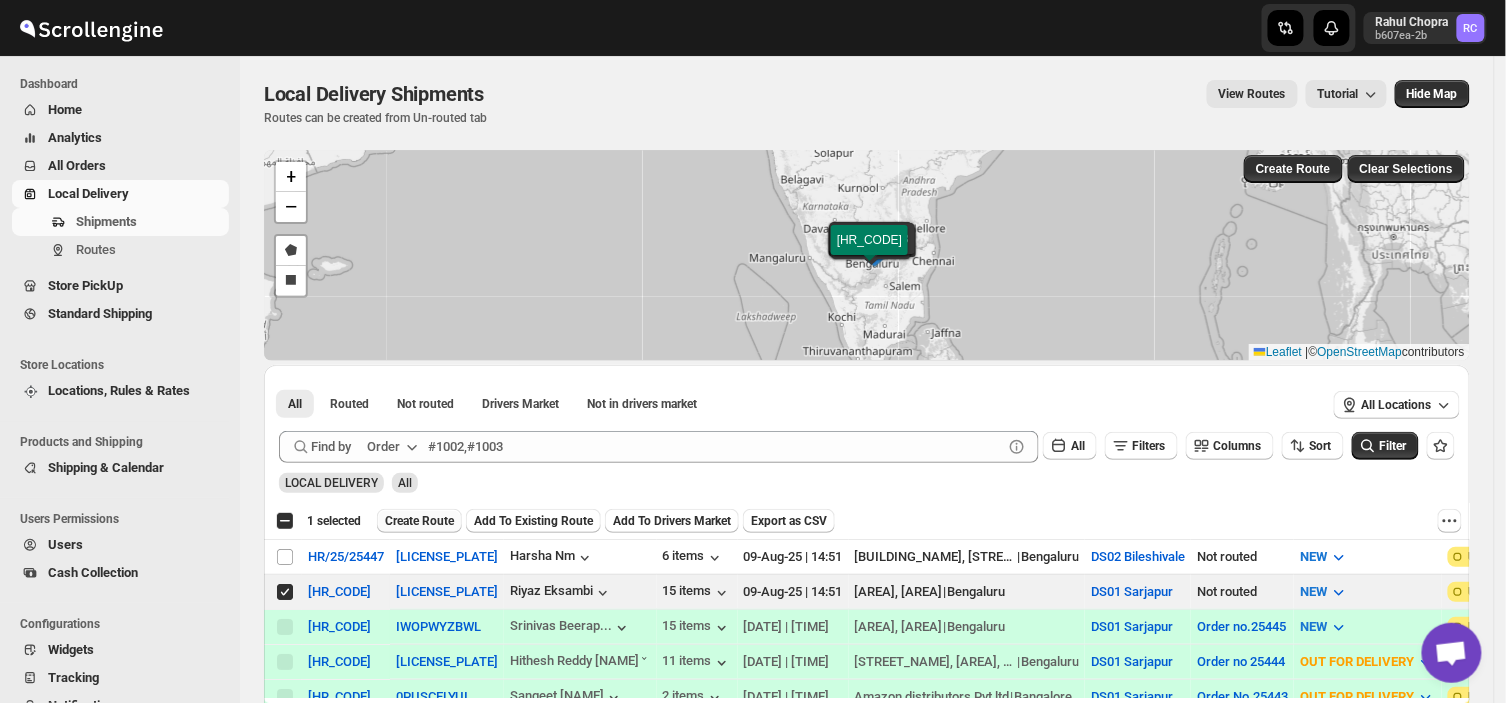 click on "Create Route" at bounding box center (419, 521) 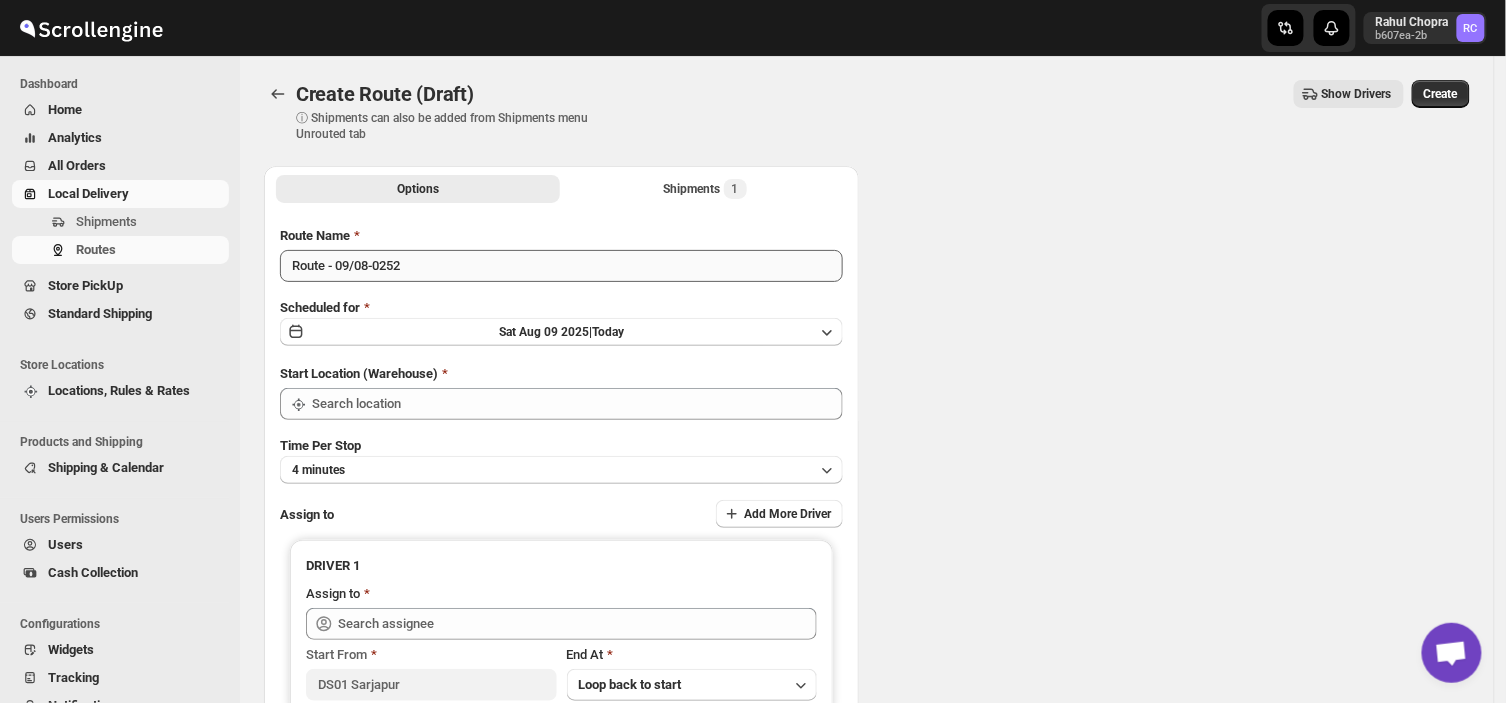 type on "DS01 Sarjapur" 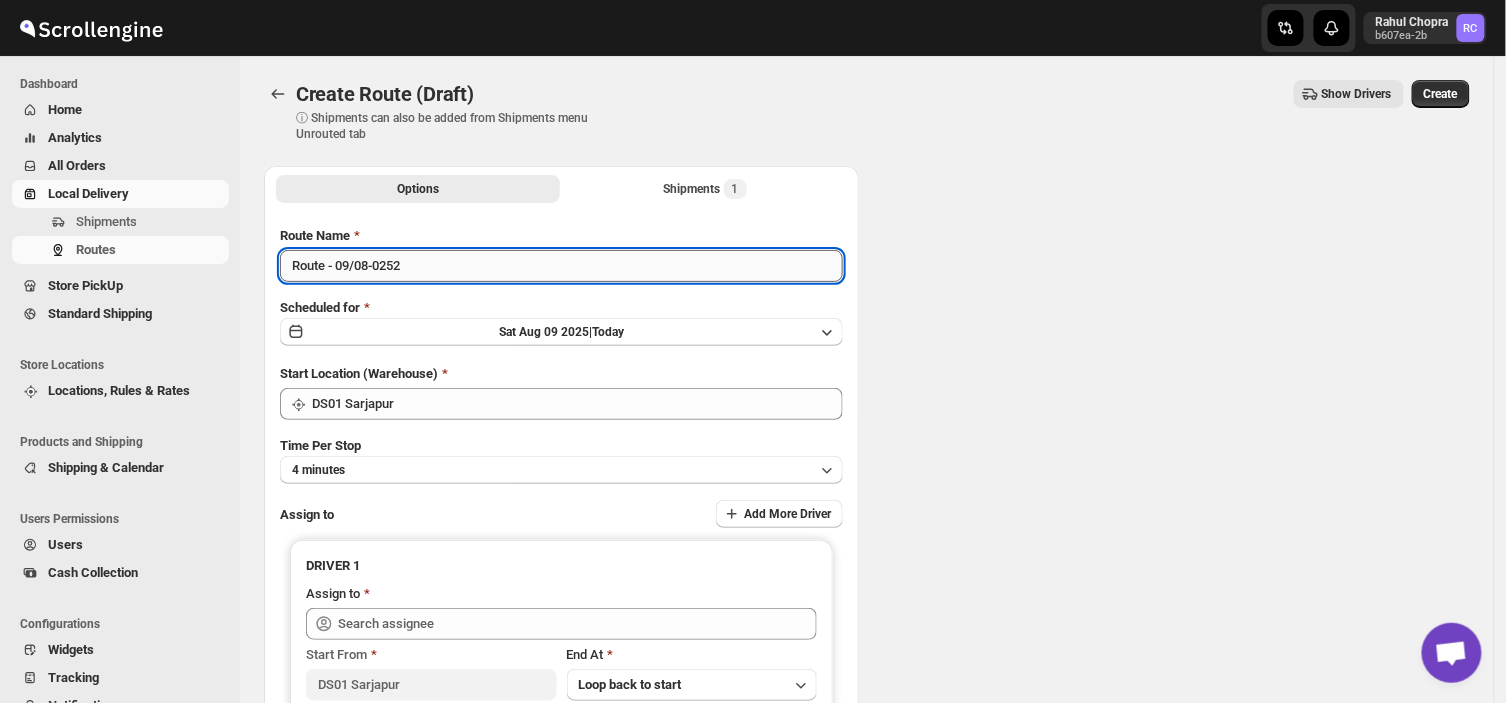 type on "DS01 Sarjapur" 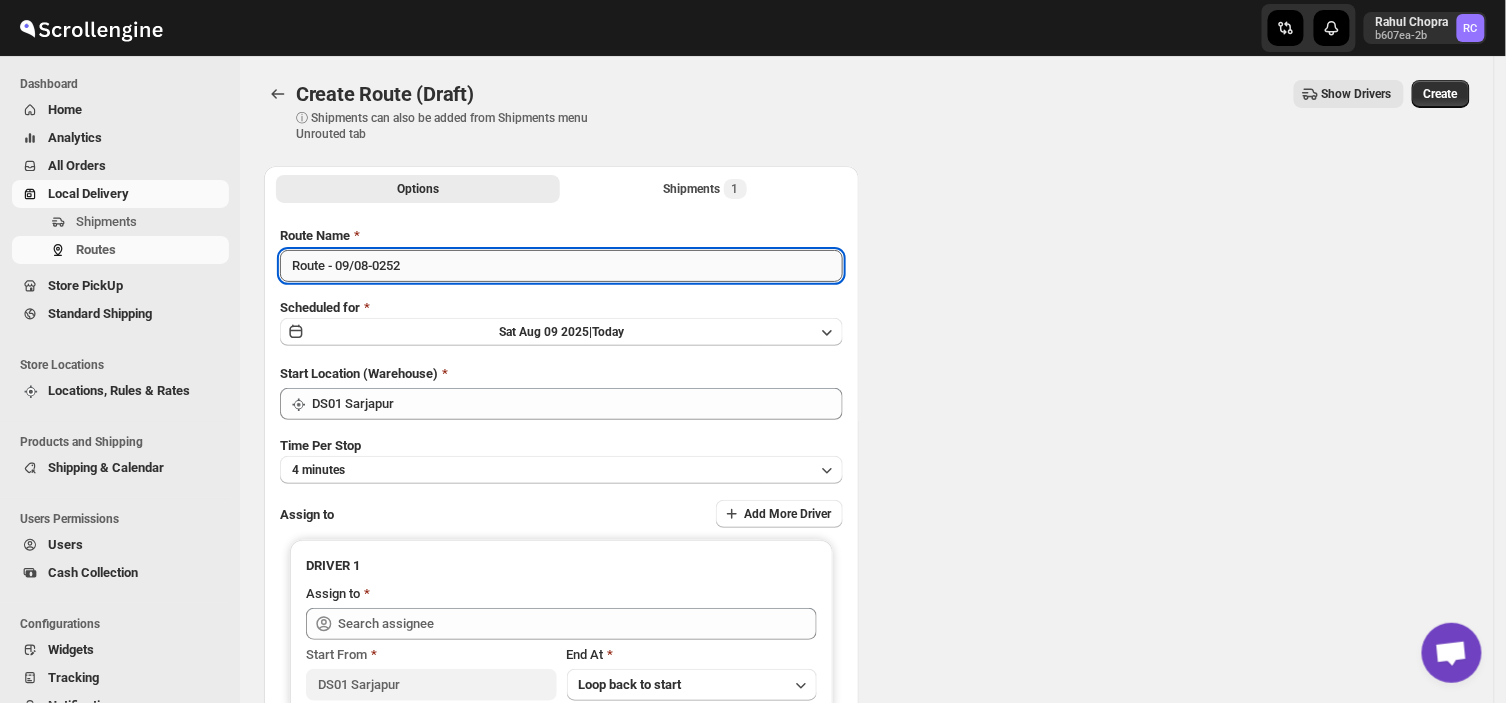 click on "Route - 09/08-0252" at bounding box center [561, 266] 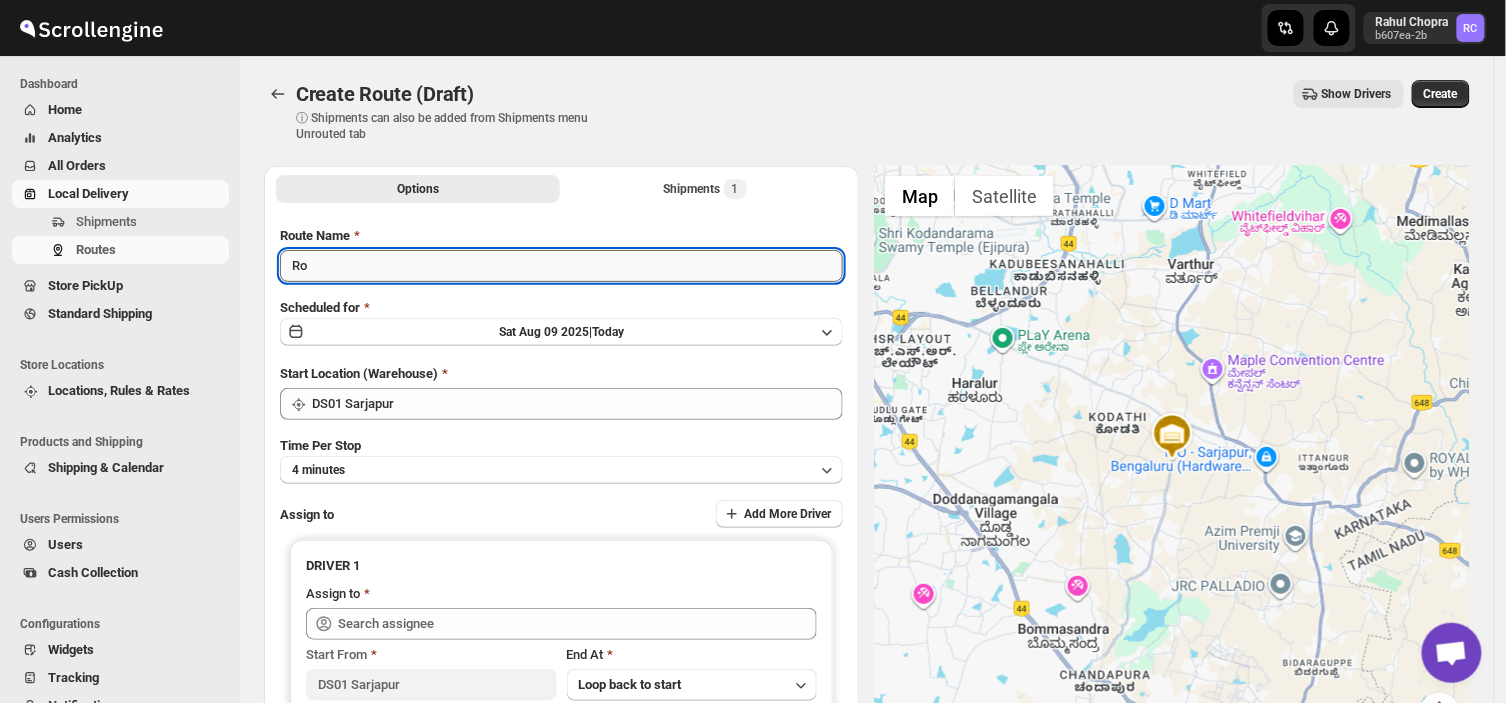type on "R" 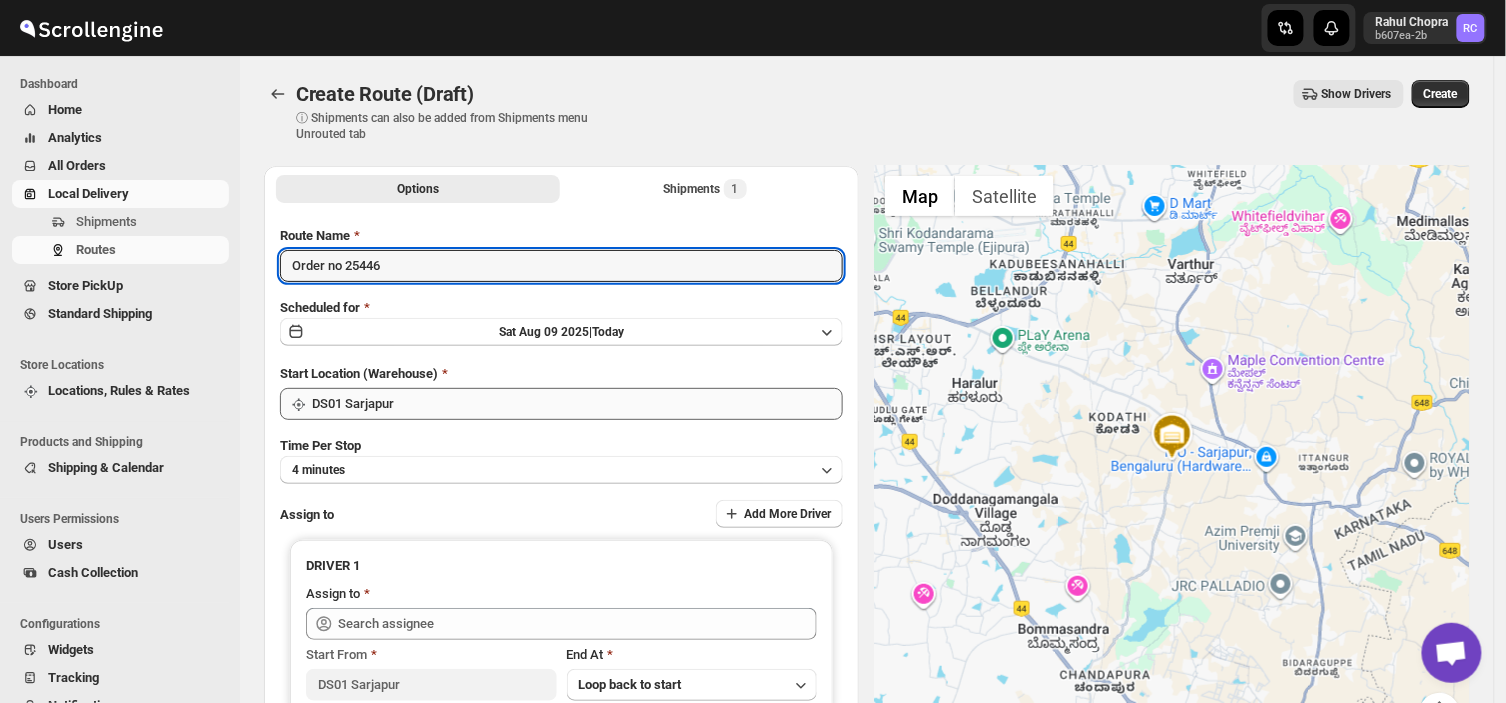 type on "Order no 25446" 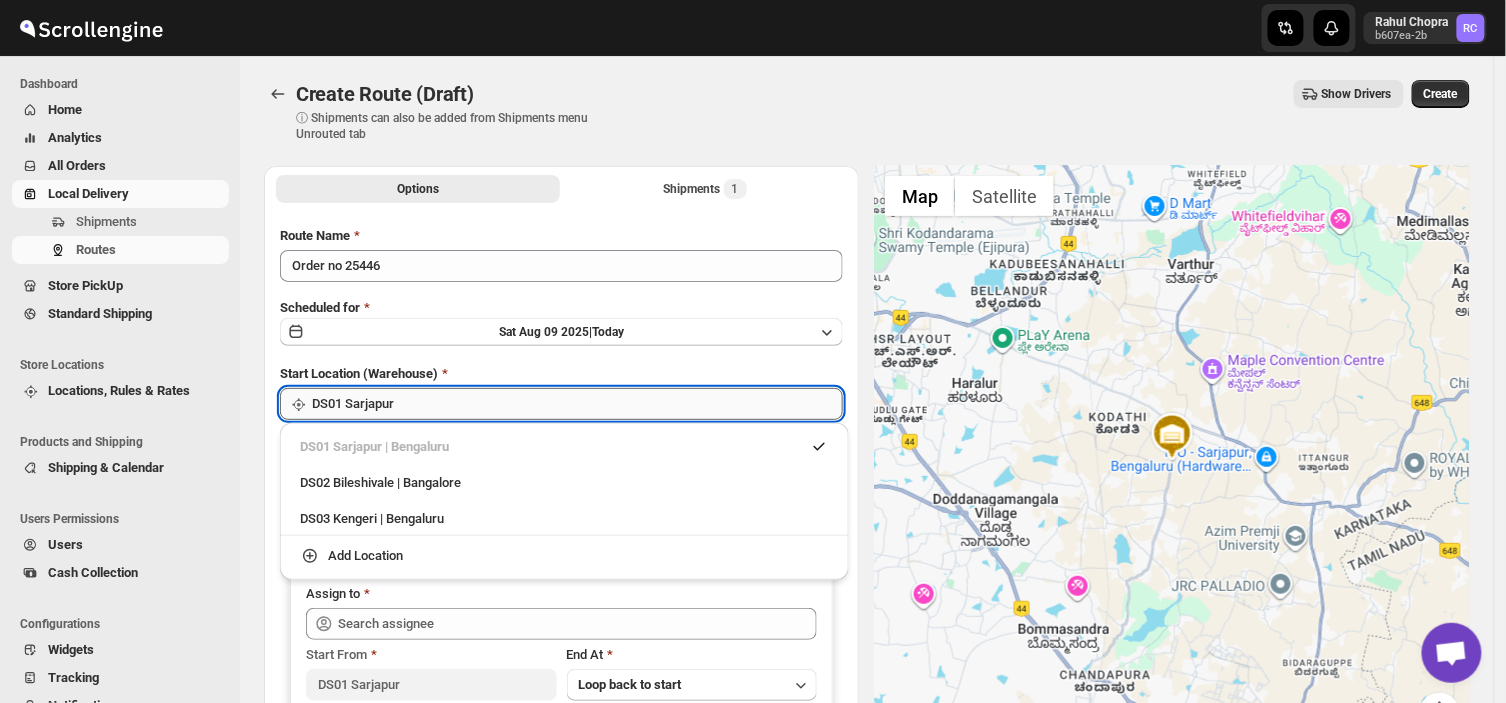 click on "DS01 Sarjapur" at bounding box center [577, 404] 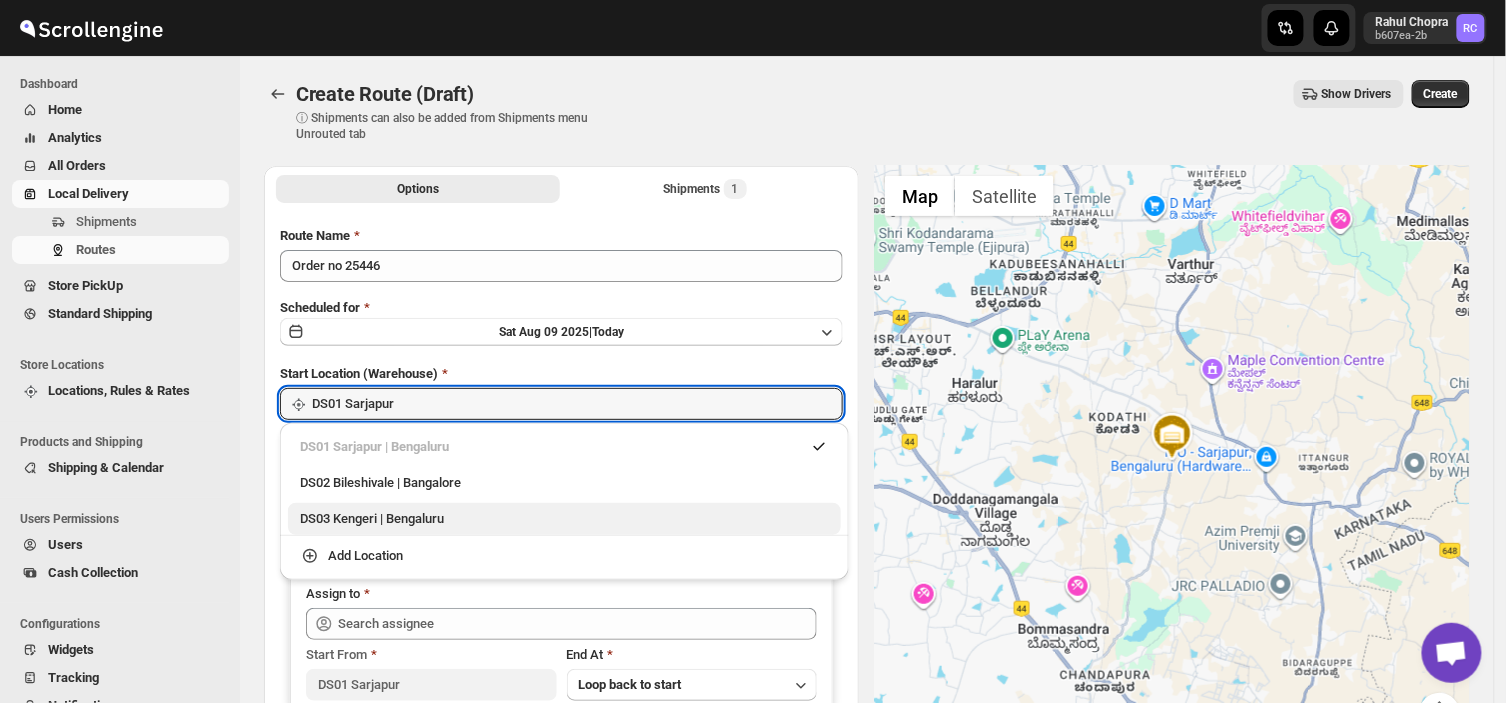 click on "DS03 Kengeri | Bengaluru" at bounding box center (564, 519) 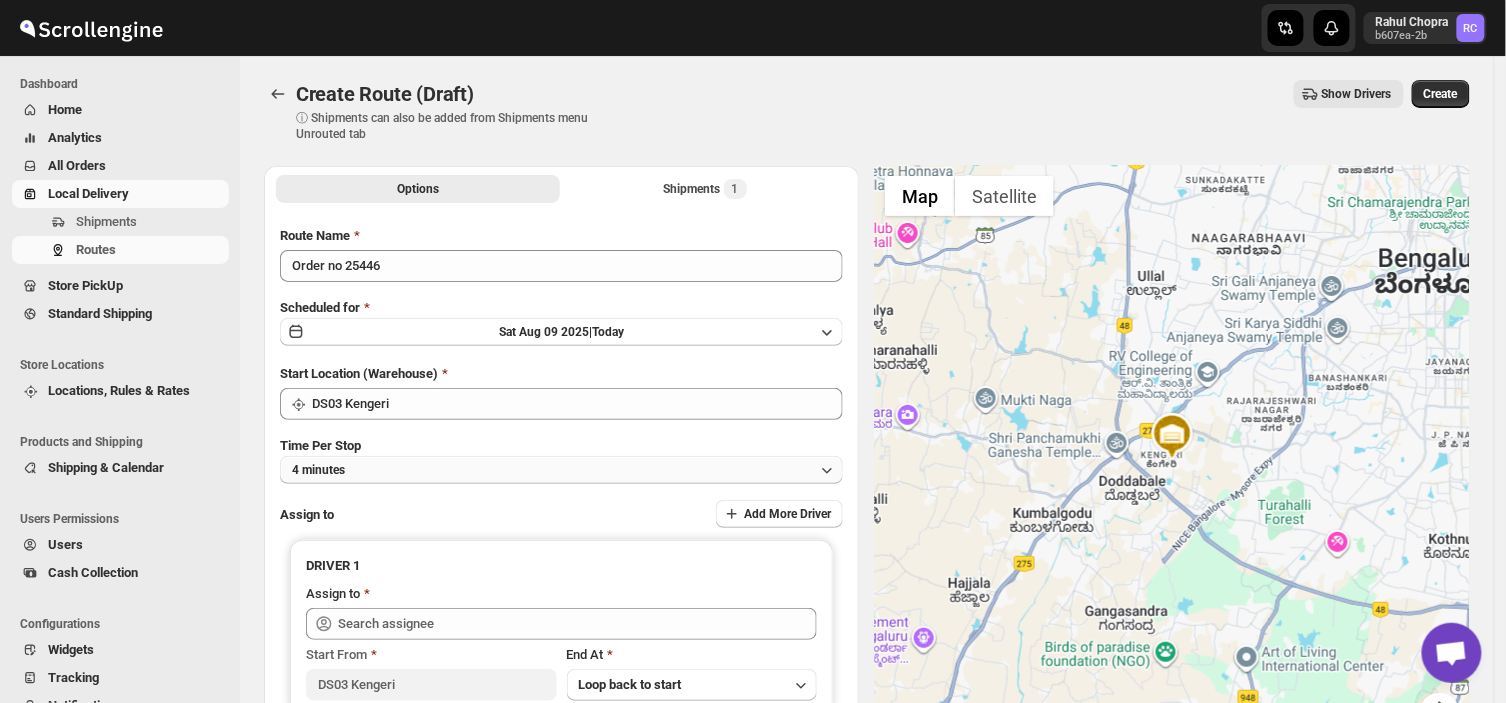click on "4 minutes" at bounding box center [561, 470] 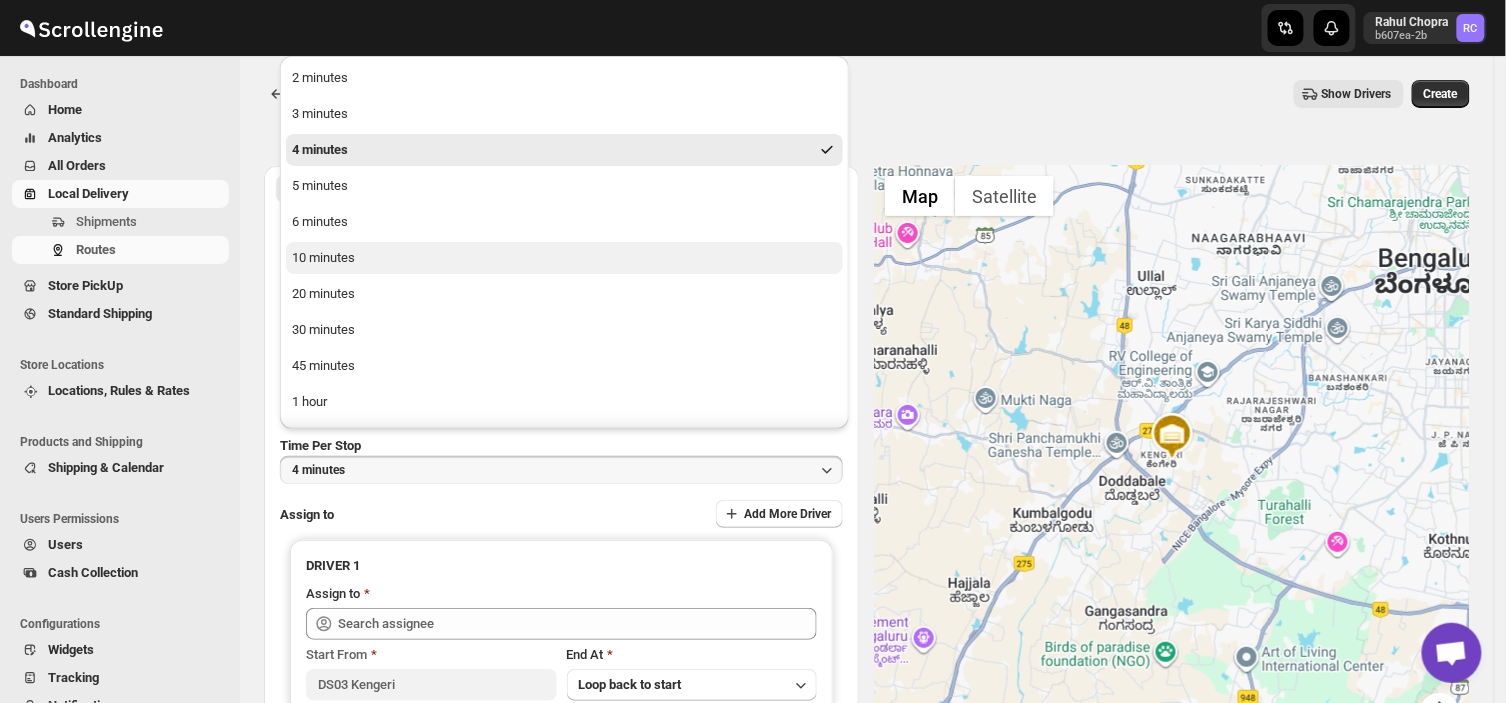 click on "10 minutes" at bounding box center (323, 258) 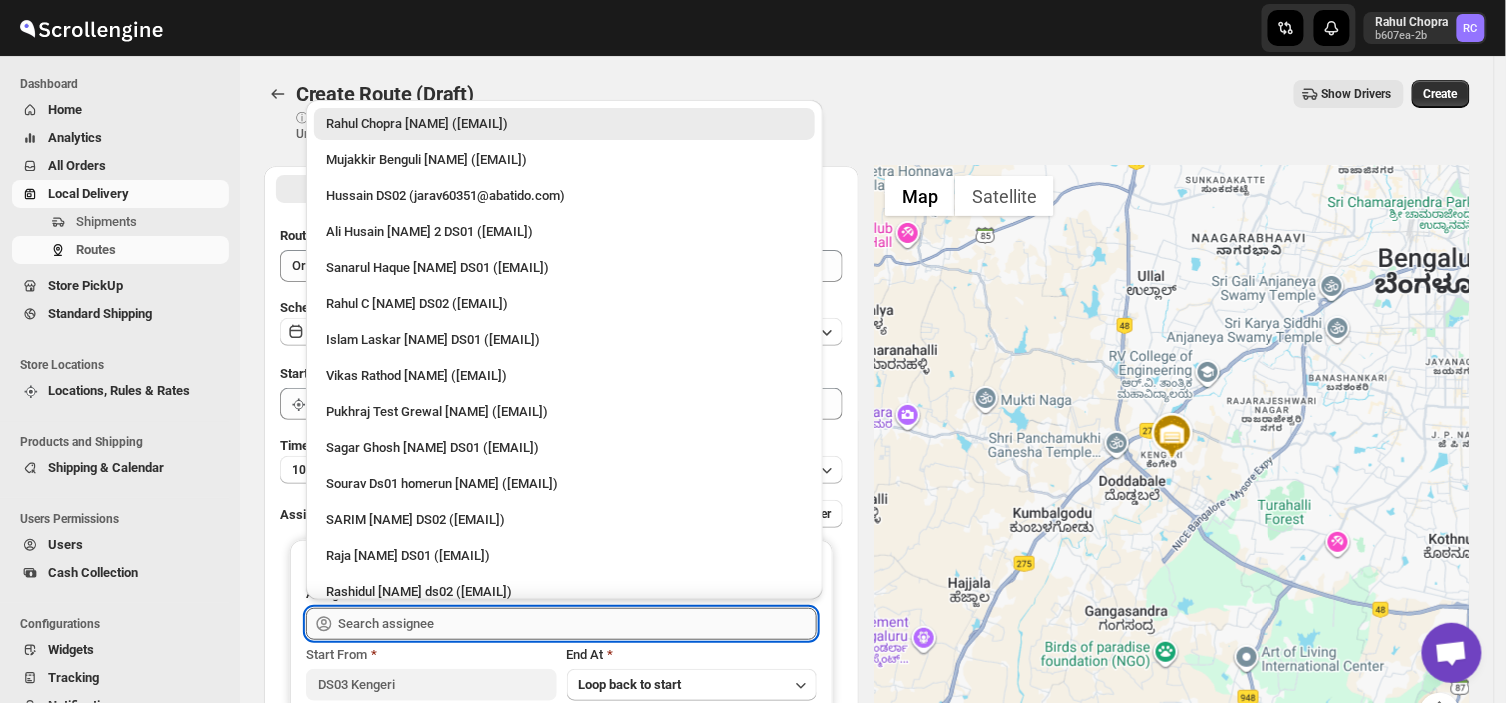 click at bounding box center (577, 624) 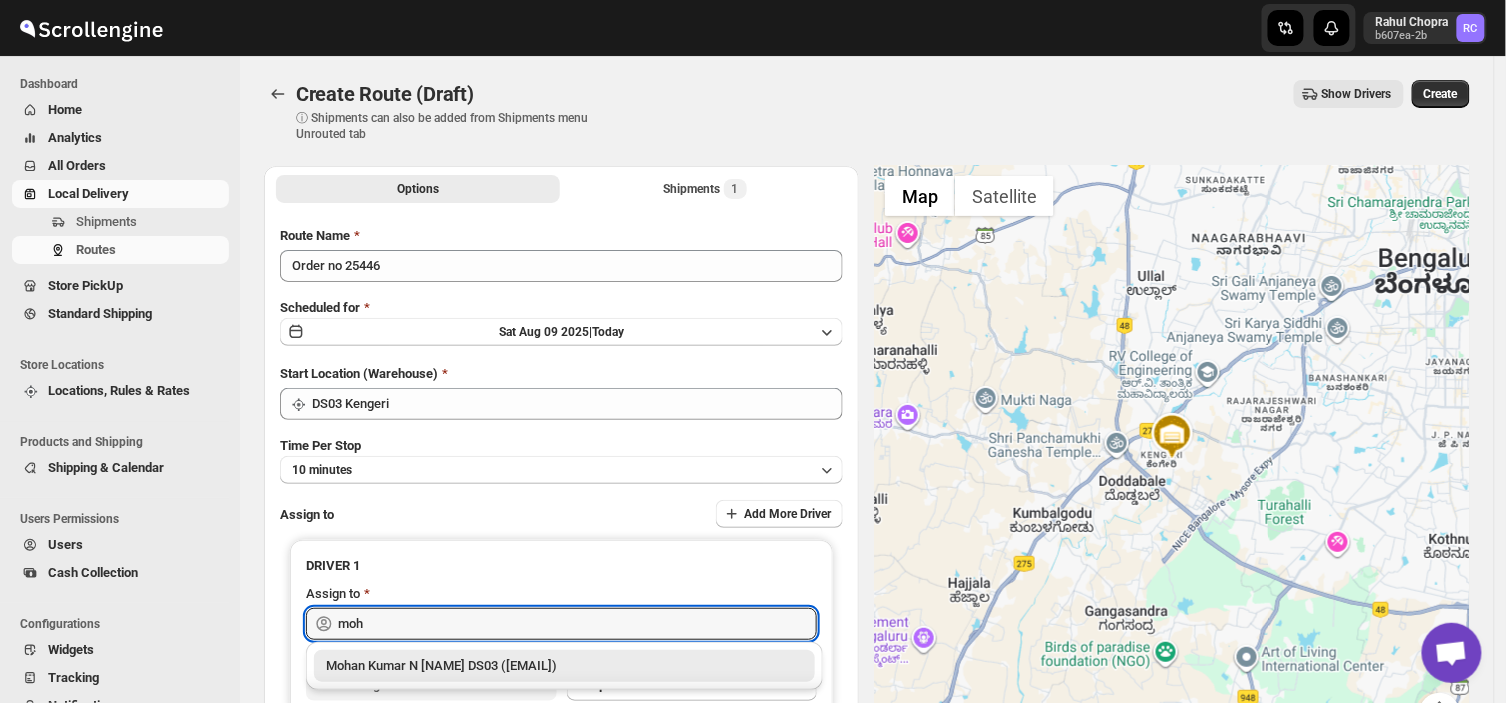 click on "Mohan Kumar N [NAME] DS03 ([EMAIL])" at bounding box center [564, 666] 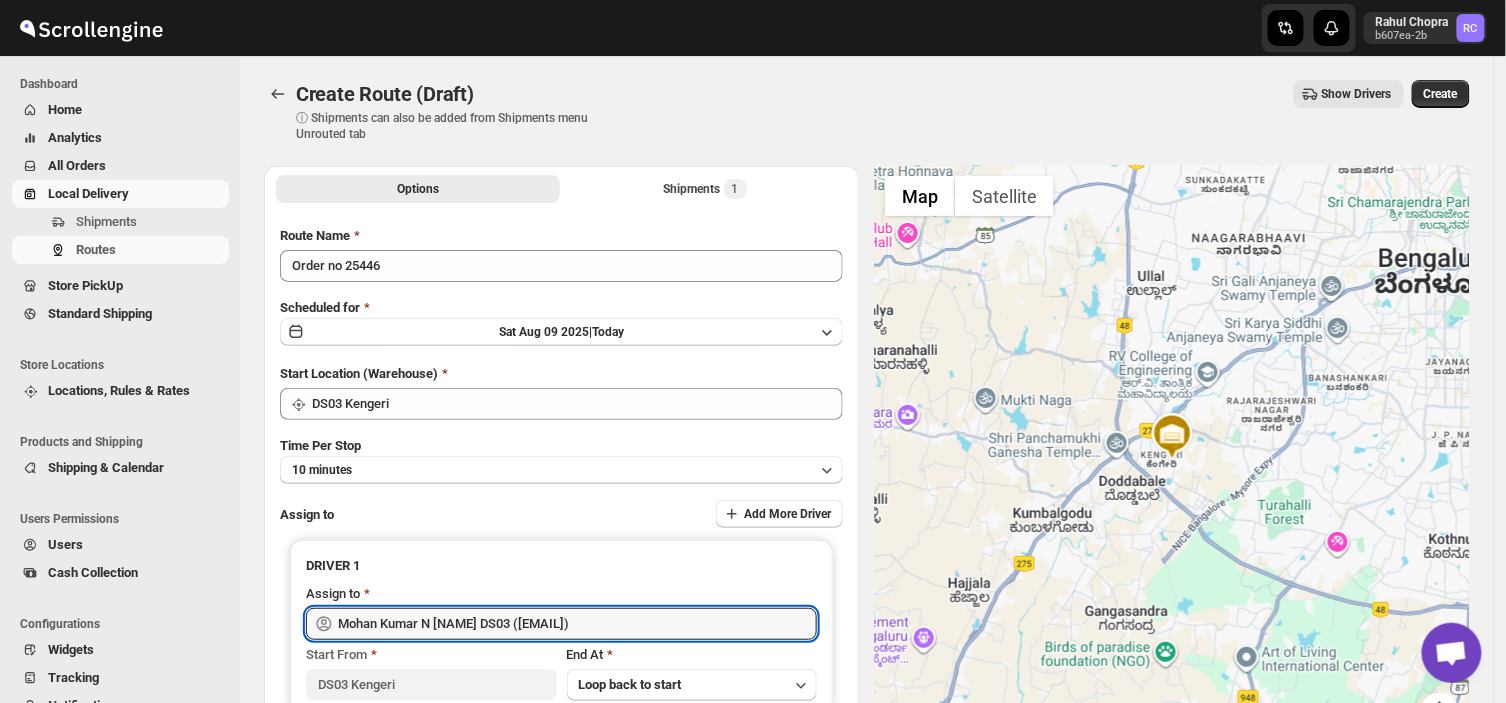 type on "Mohan Kumar N [NAME] DS03 ([EMAIL])" 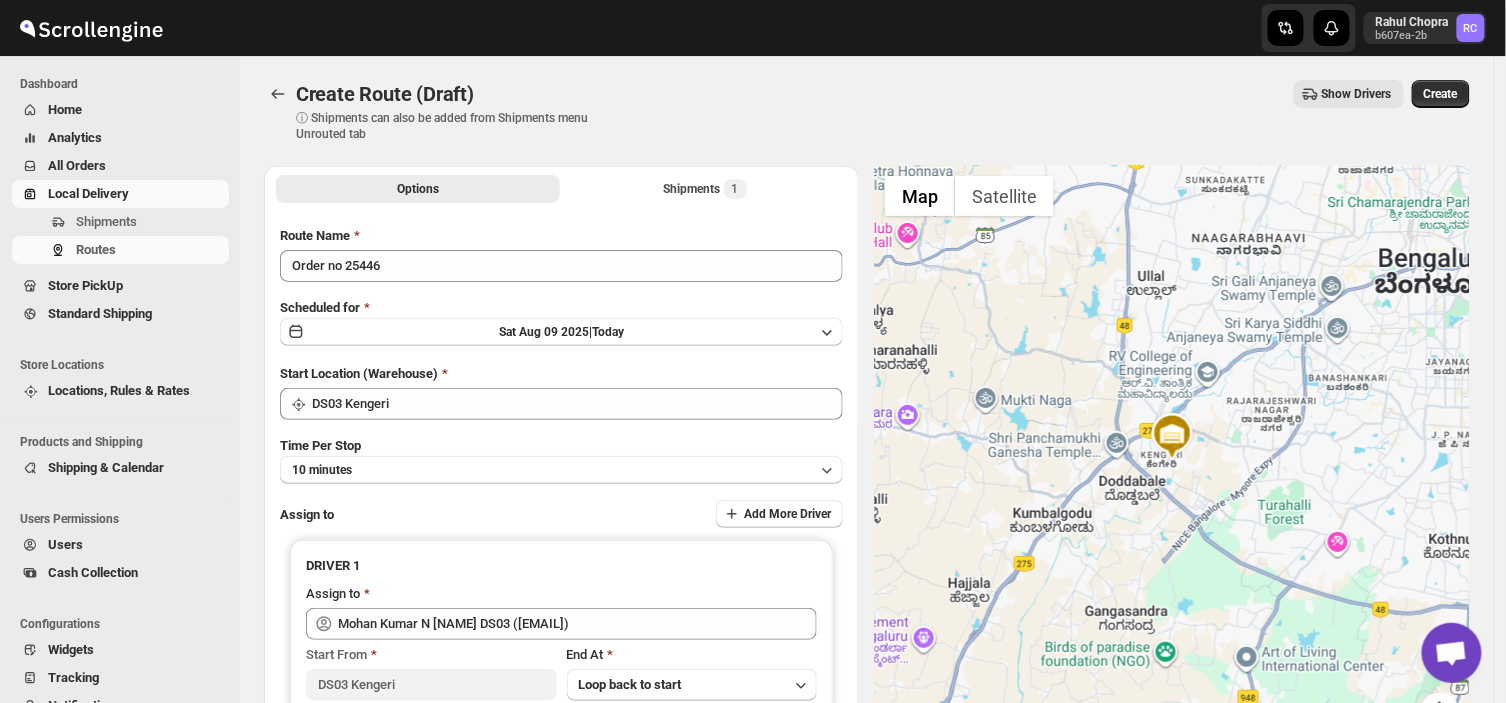click on "Create Route (Draft). This page is ready Create Route (Draft) ⓘ Shipments can also be added from Shipments menu Unrouted tab Show Drivers More actions Show Drivers Create" at bounding box center [867, 111] 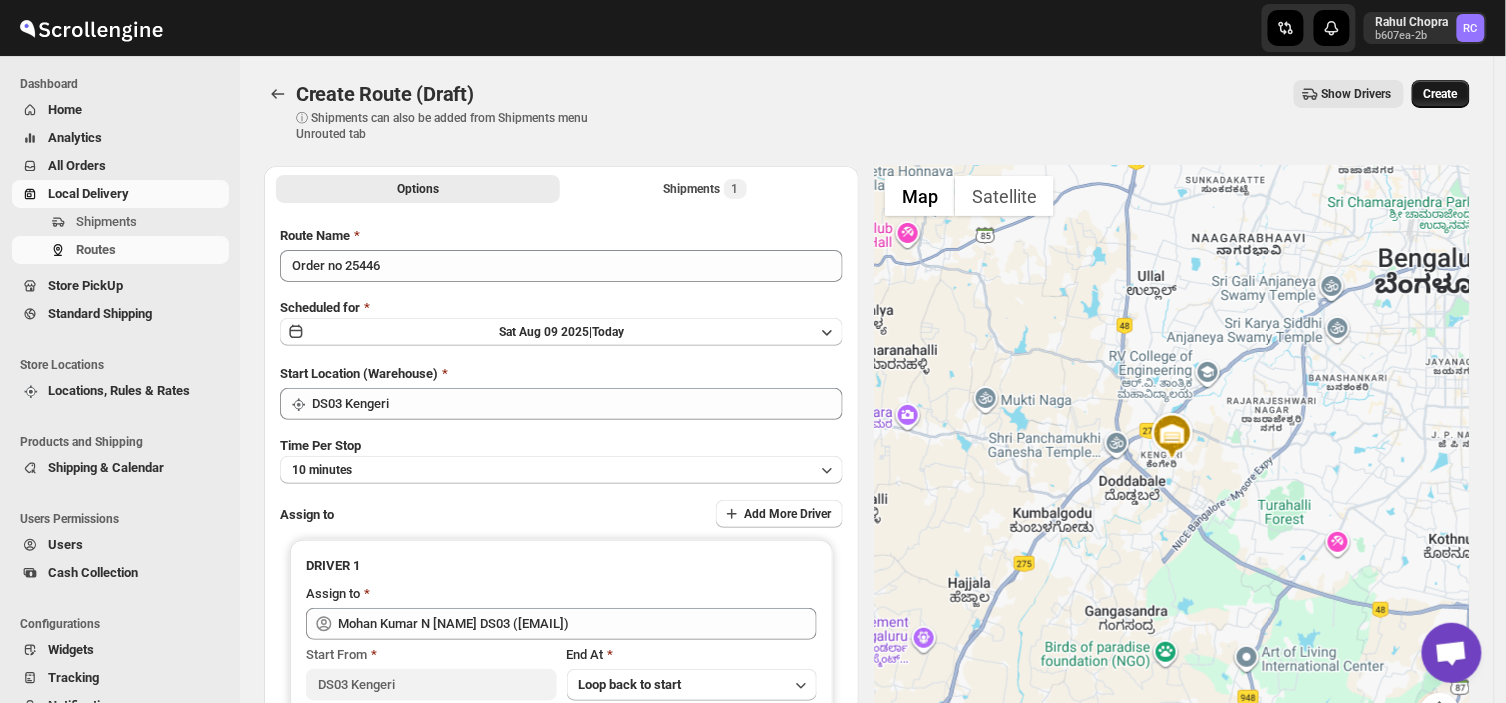 click on "Create" at bounding box center [1441, 94] 